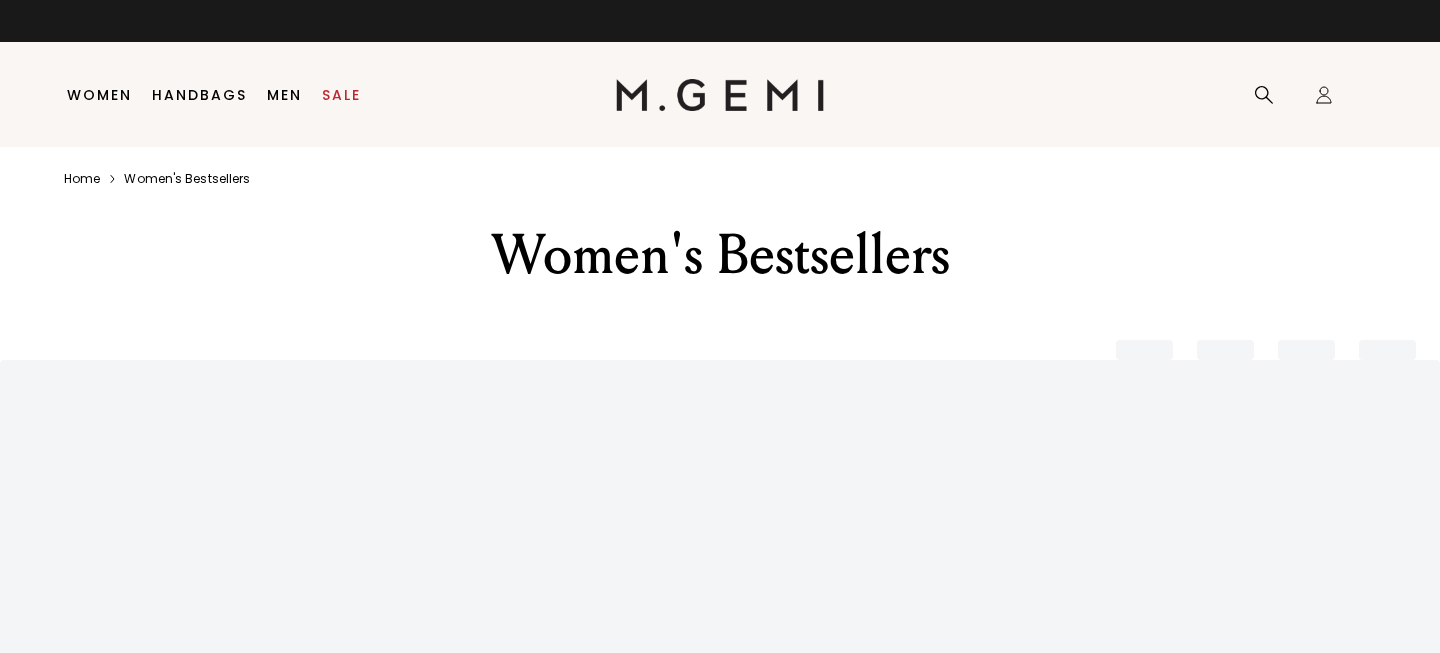 scroll, scrollTop: 0, scrollLeft: 0, axis: both 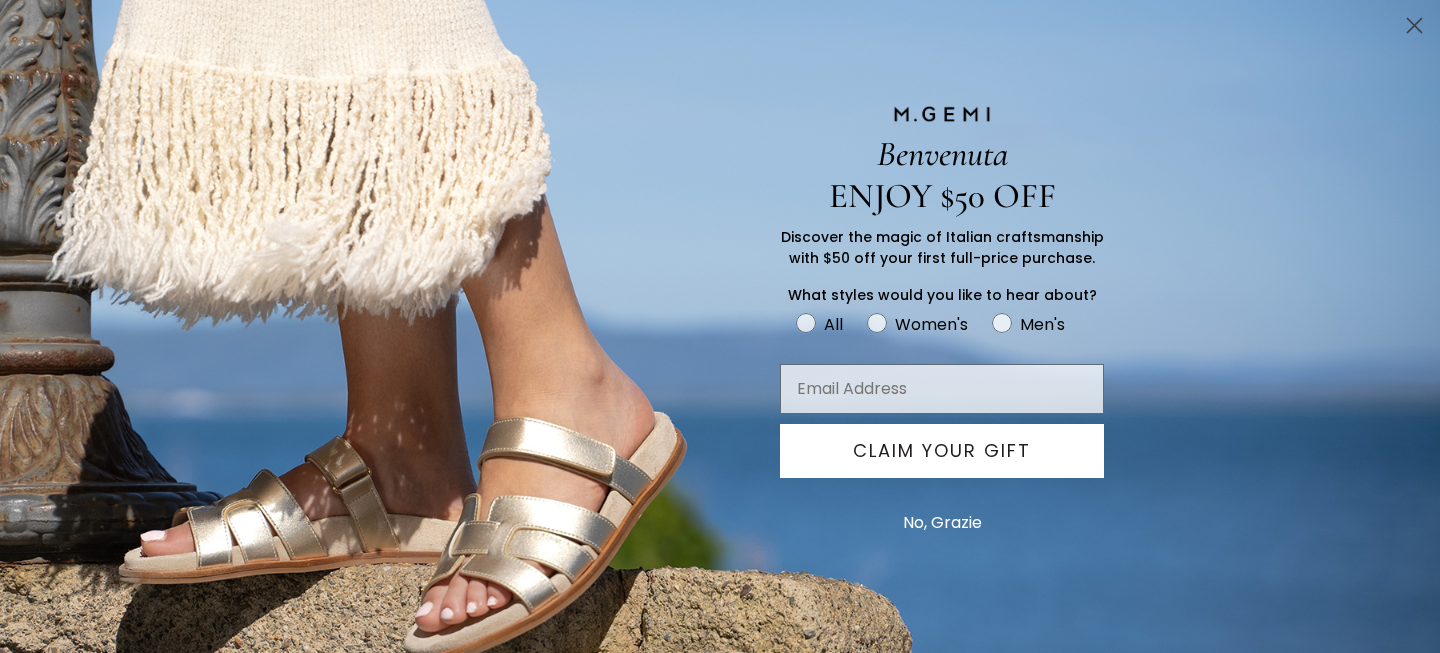 click 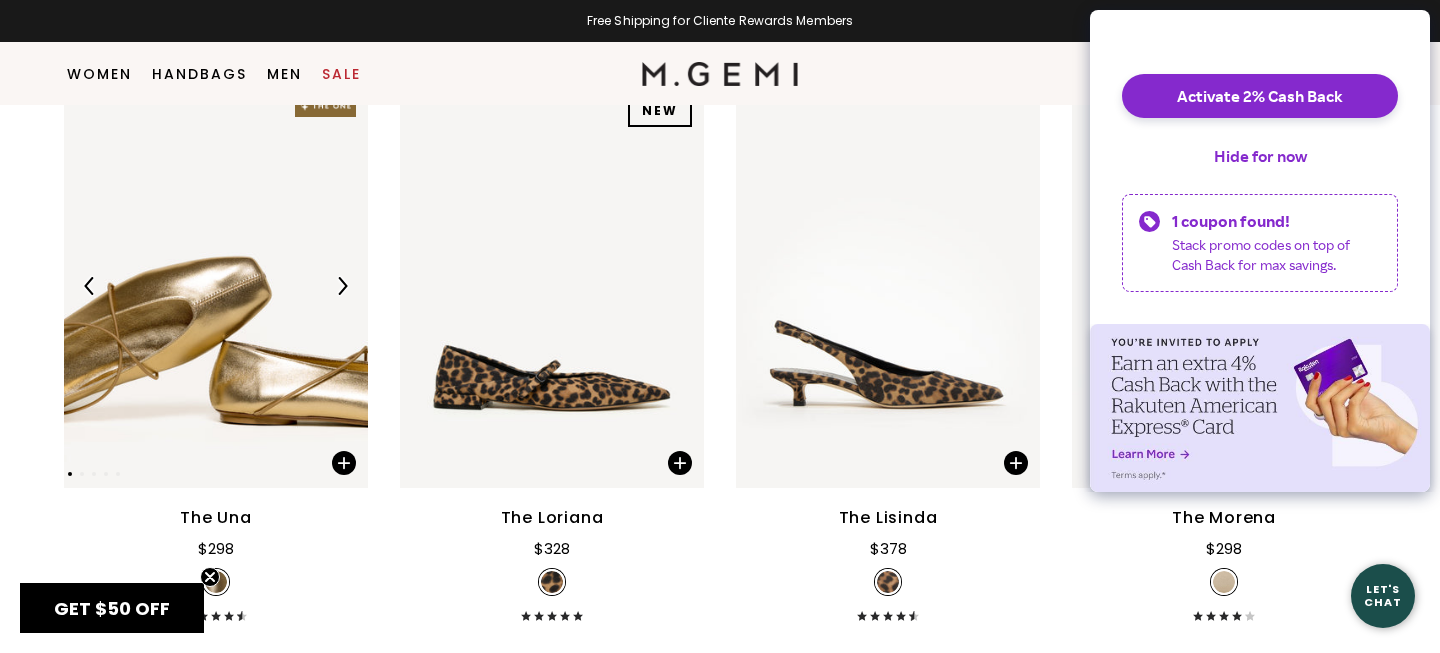 scroll, scrollTop: 295, scrollLeft: 0, axis: vertical 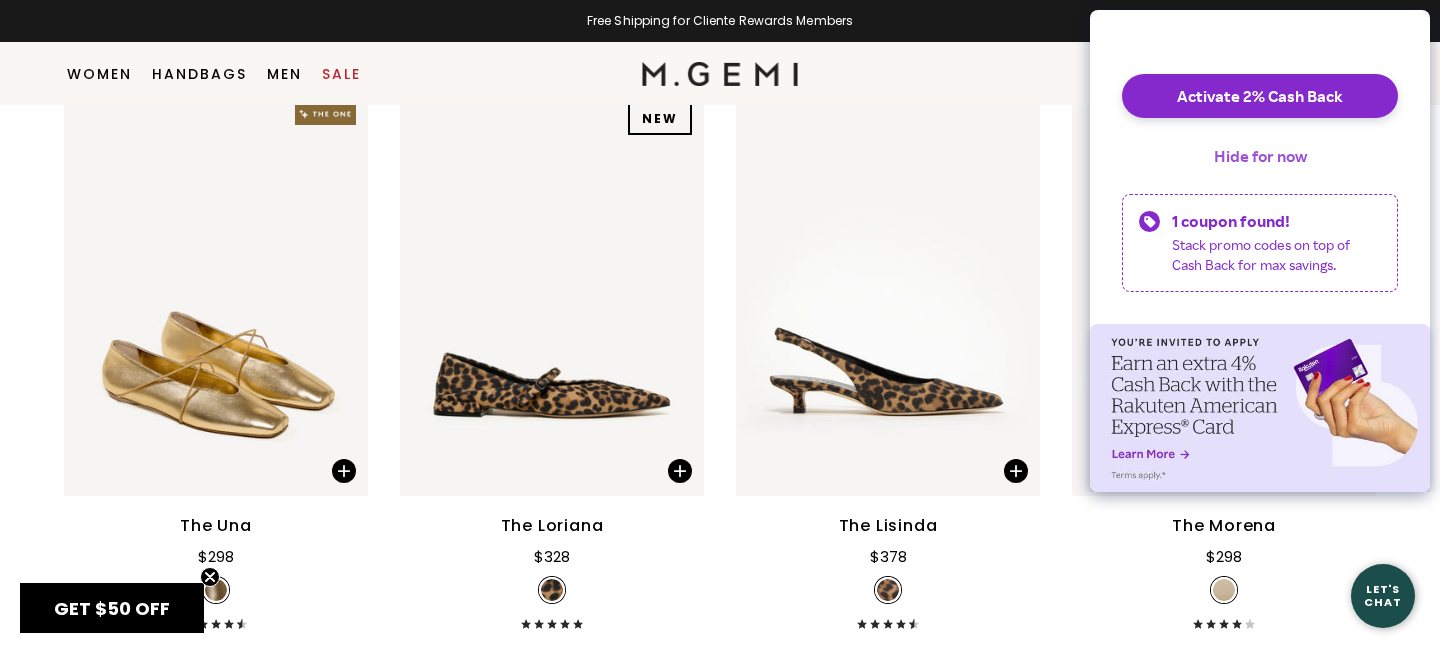 click on "Hide for now" at bounding box center [1260, 156] 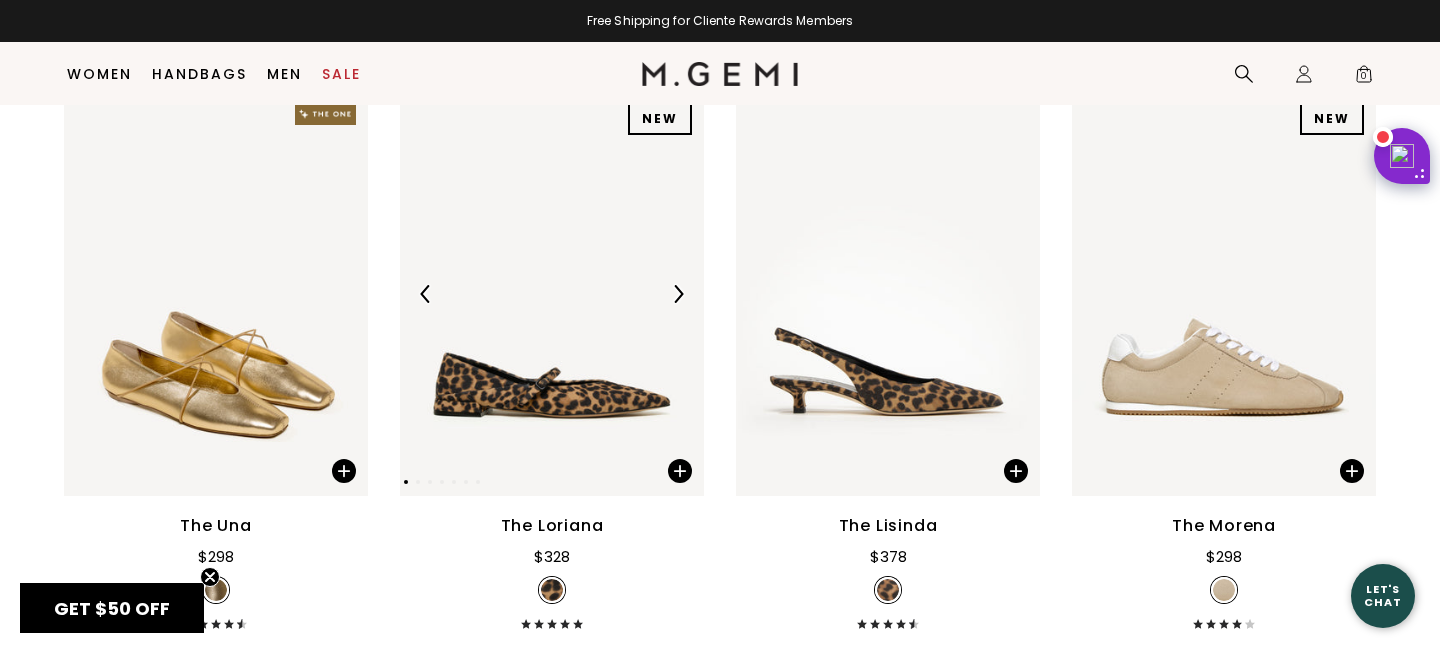 click at bounding box center [678, 294] 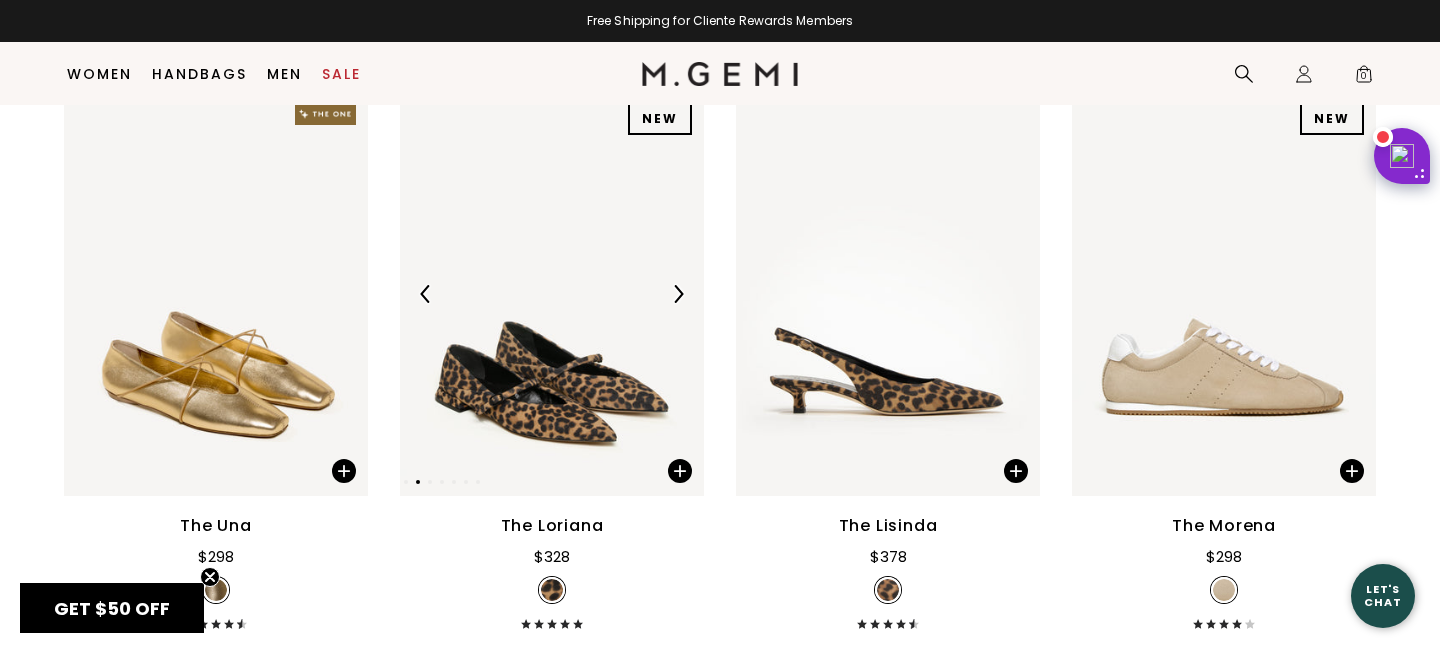 click at bounding box center (678, 294) 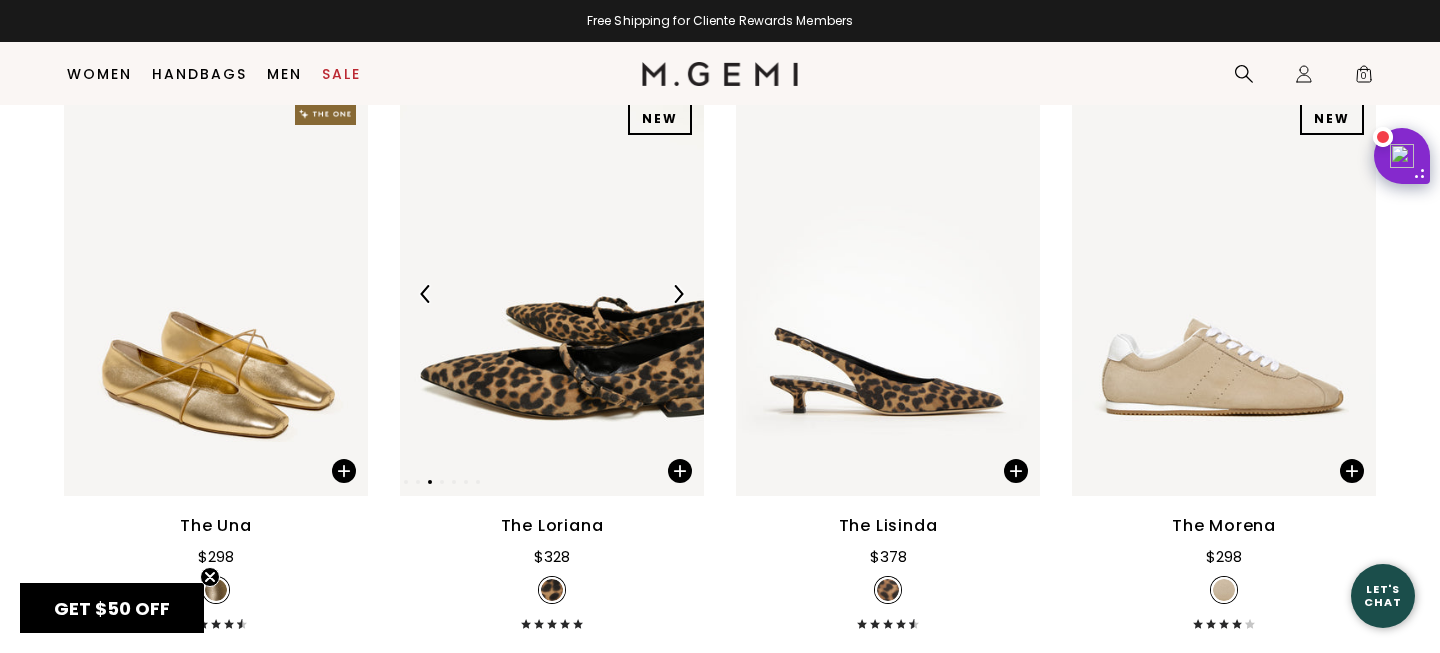 click at bounding box center [678, 294] 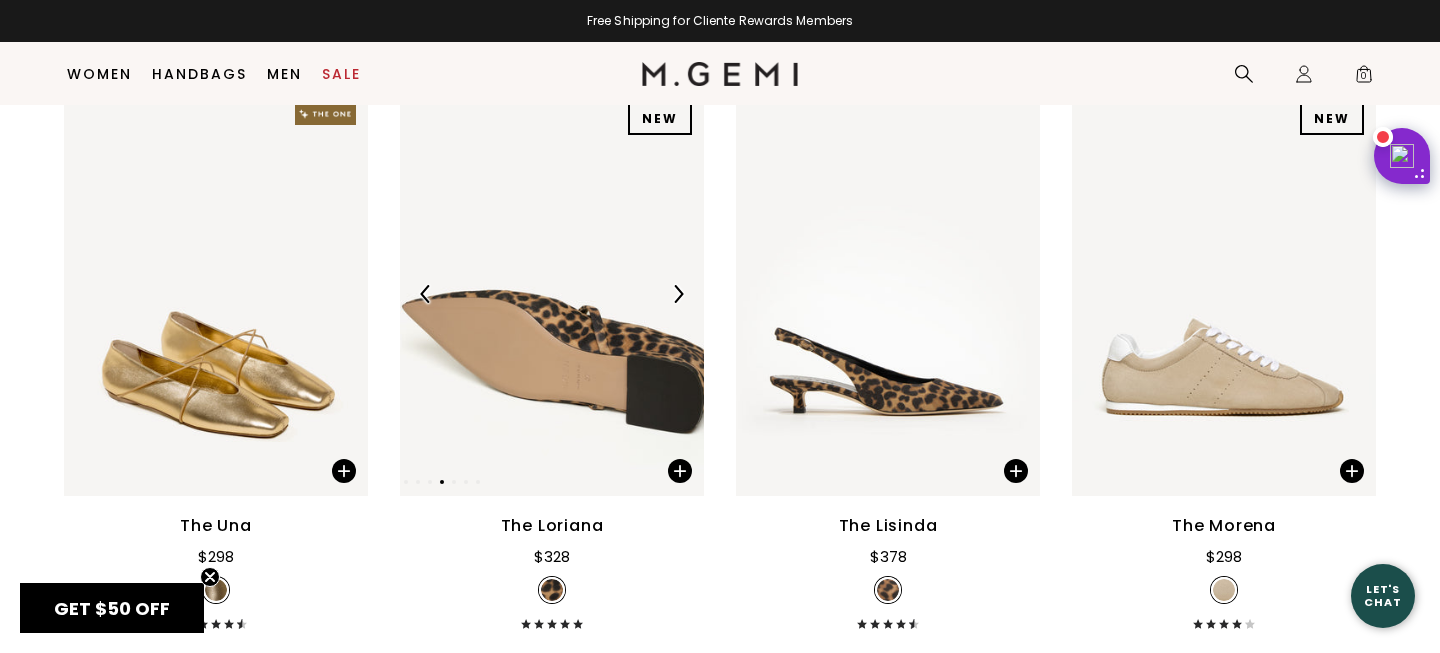 click at bounding box center (678, 294) 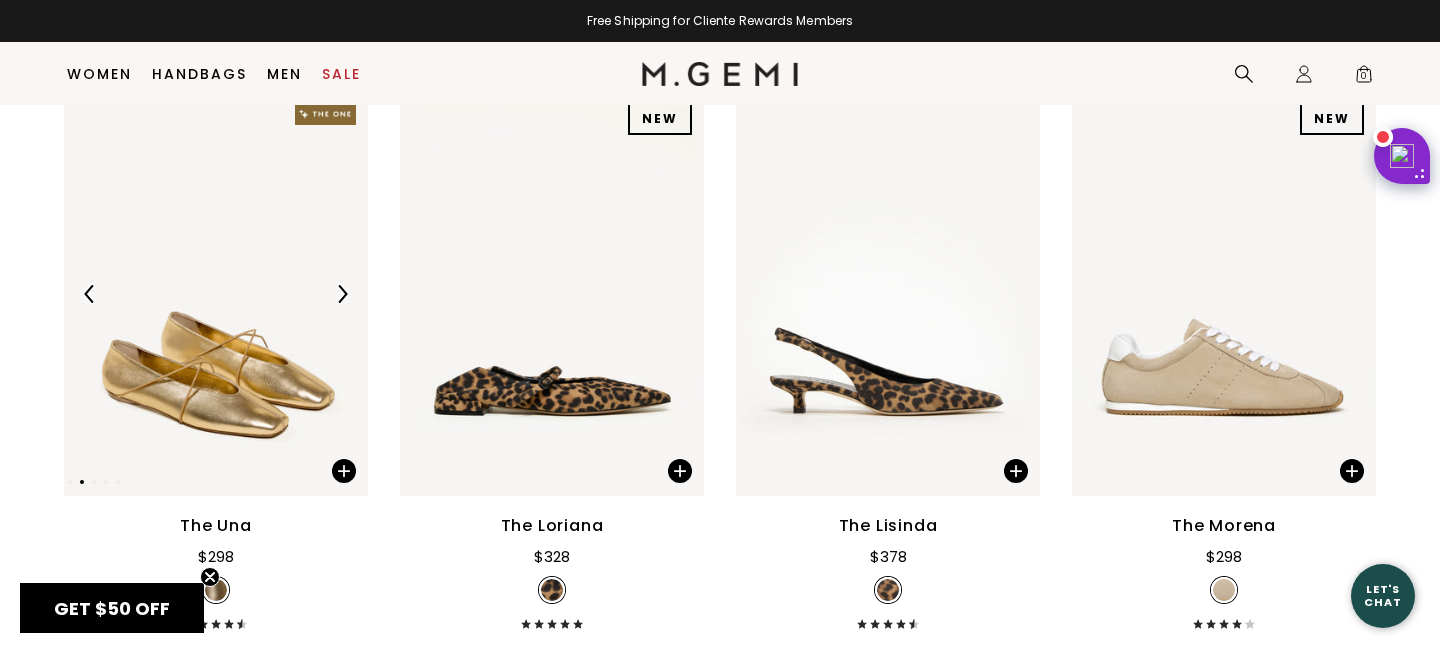 click at bounding box center (342, 294) 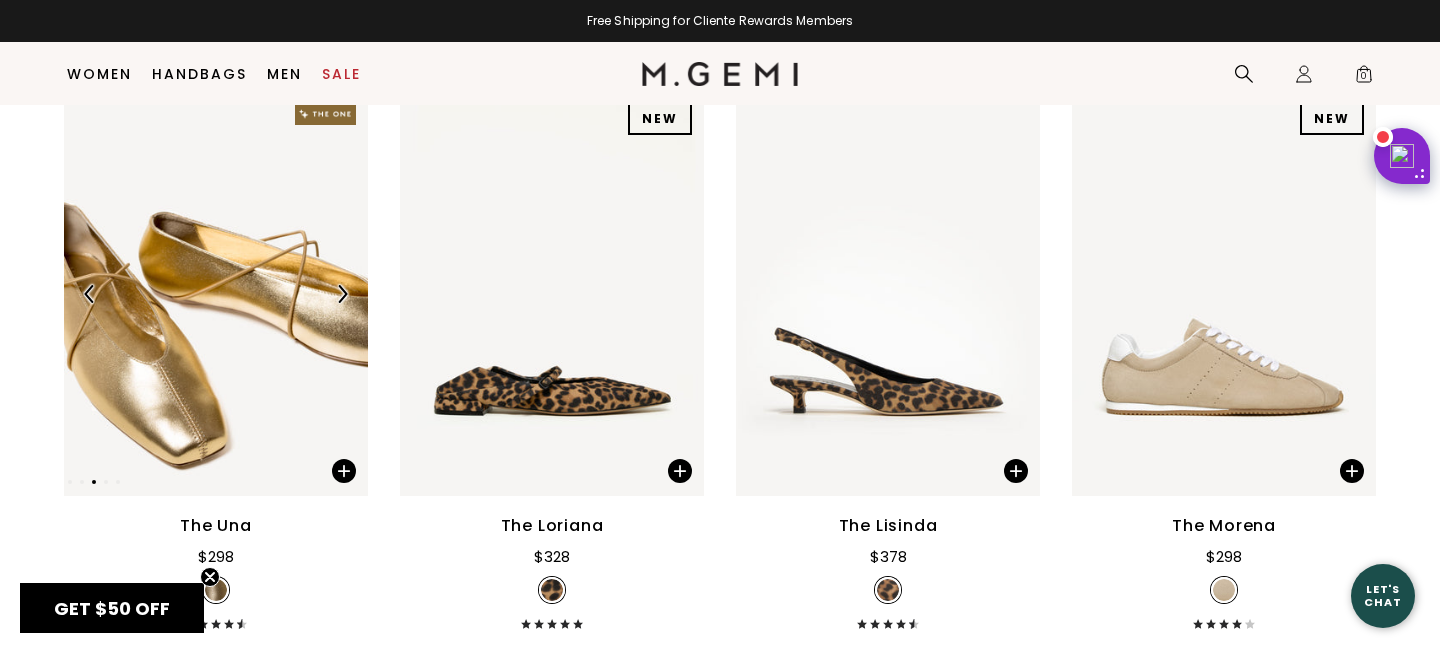 click at bounding box center [342, 294] 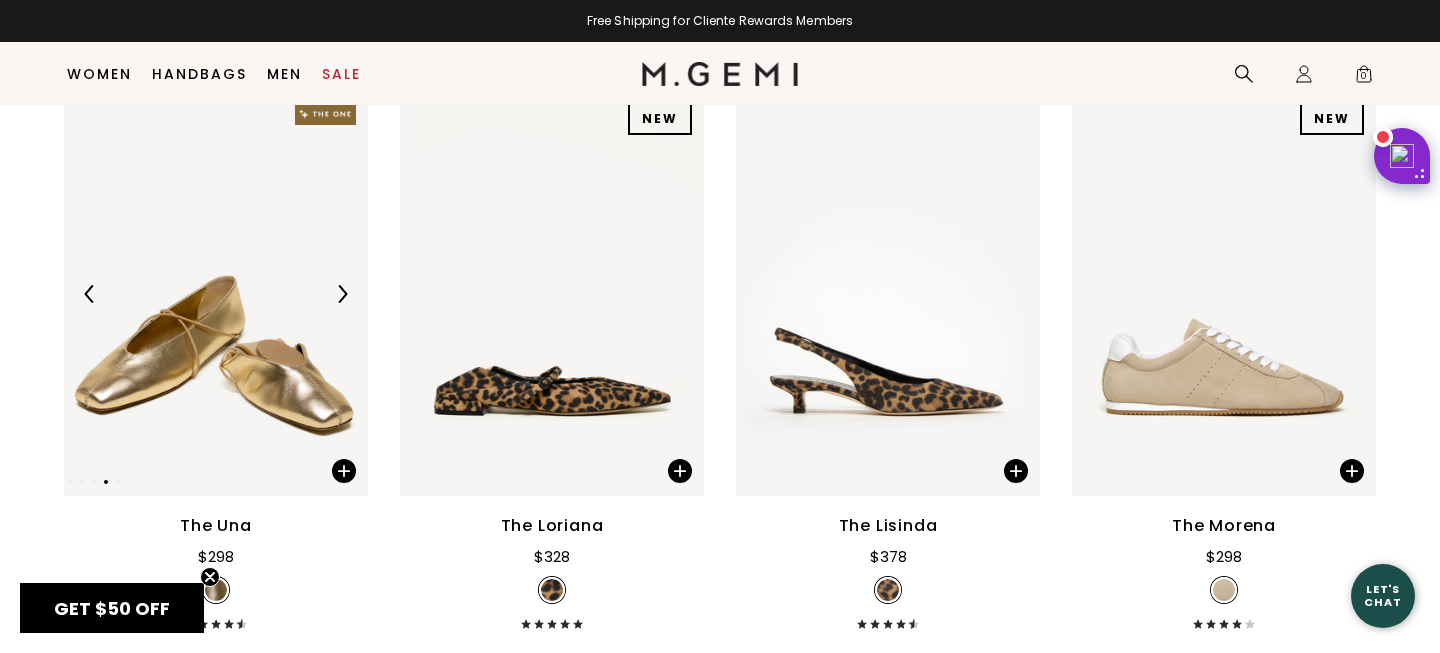 click at bounding box center (342, 294) 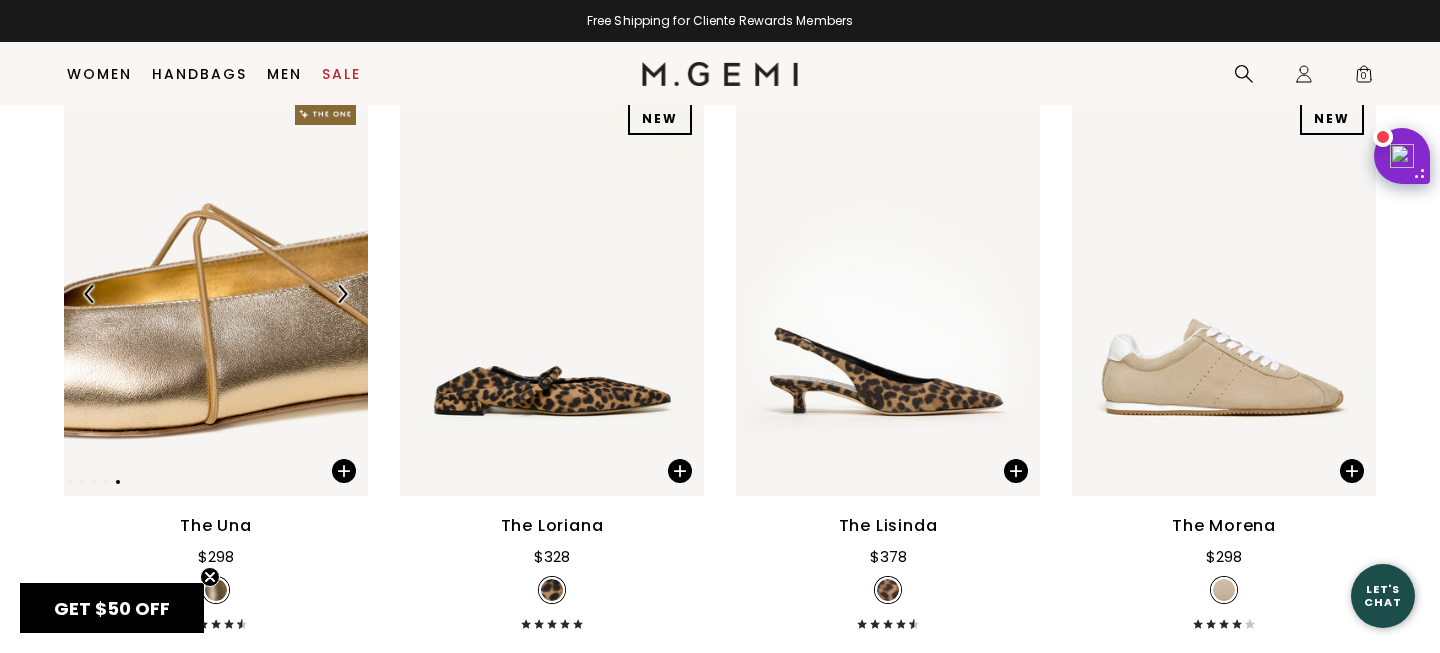 scroll, scrollTop: 0, scrollLeft: 0, axis: both 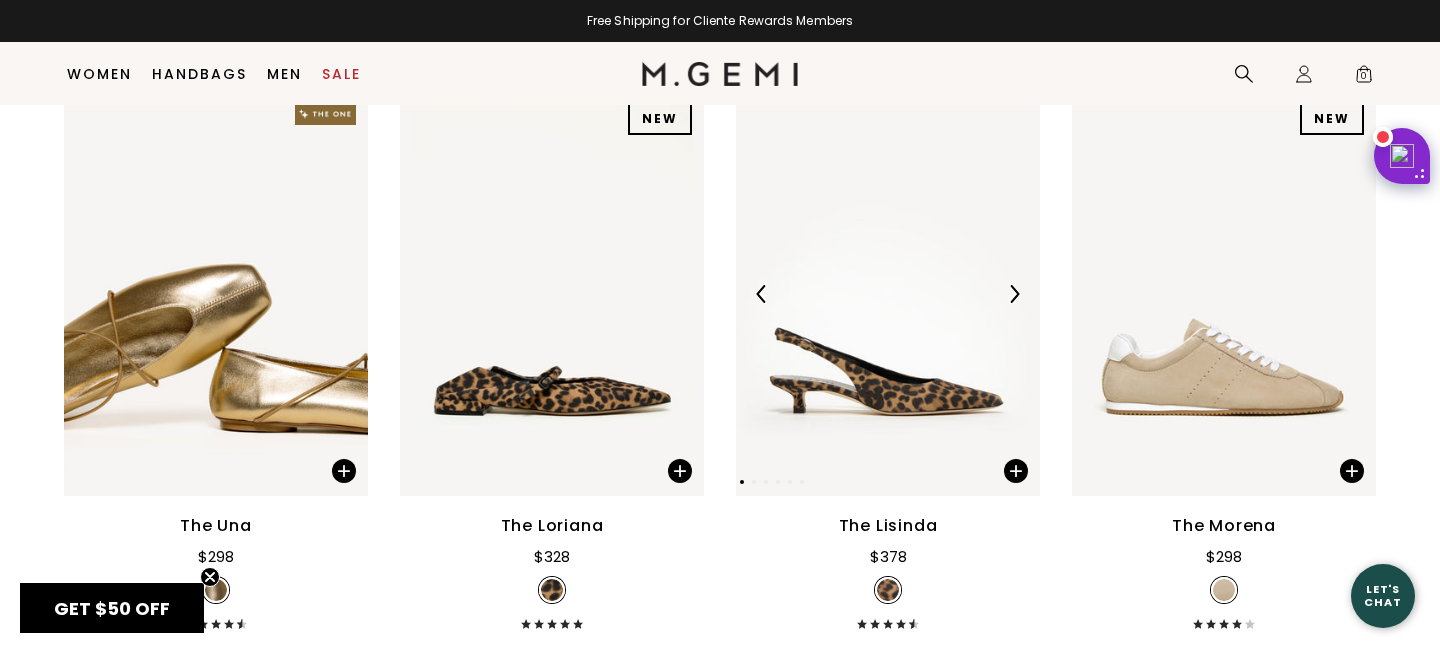 click at bounding box center [1014, 294] 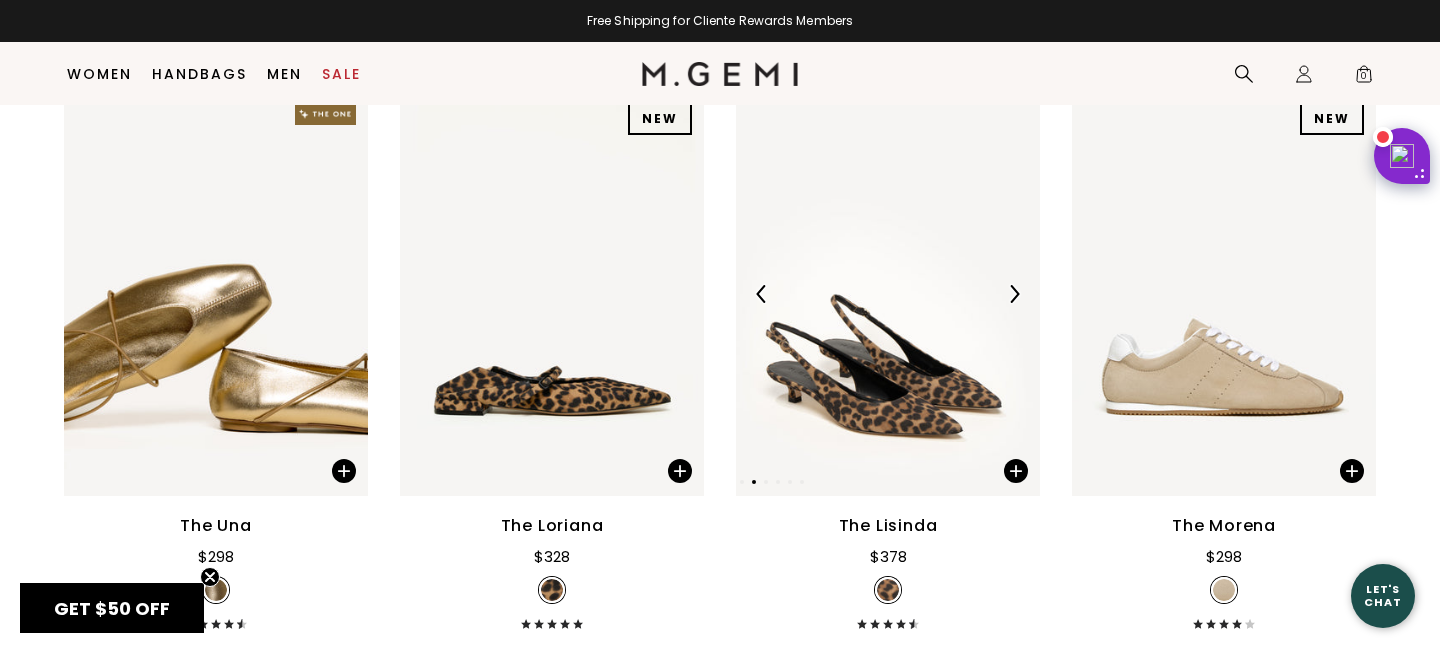 click at bounding box center (1014, 294) 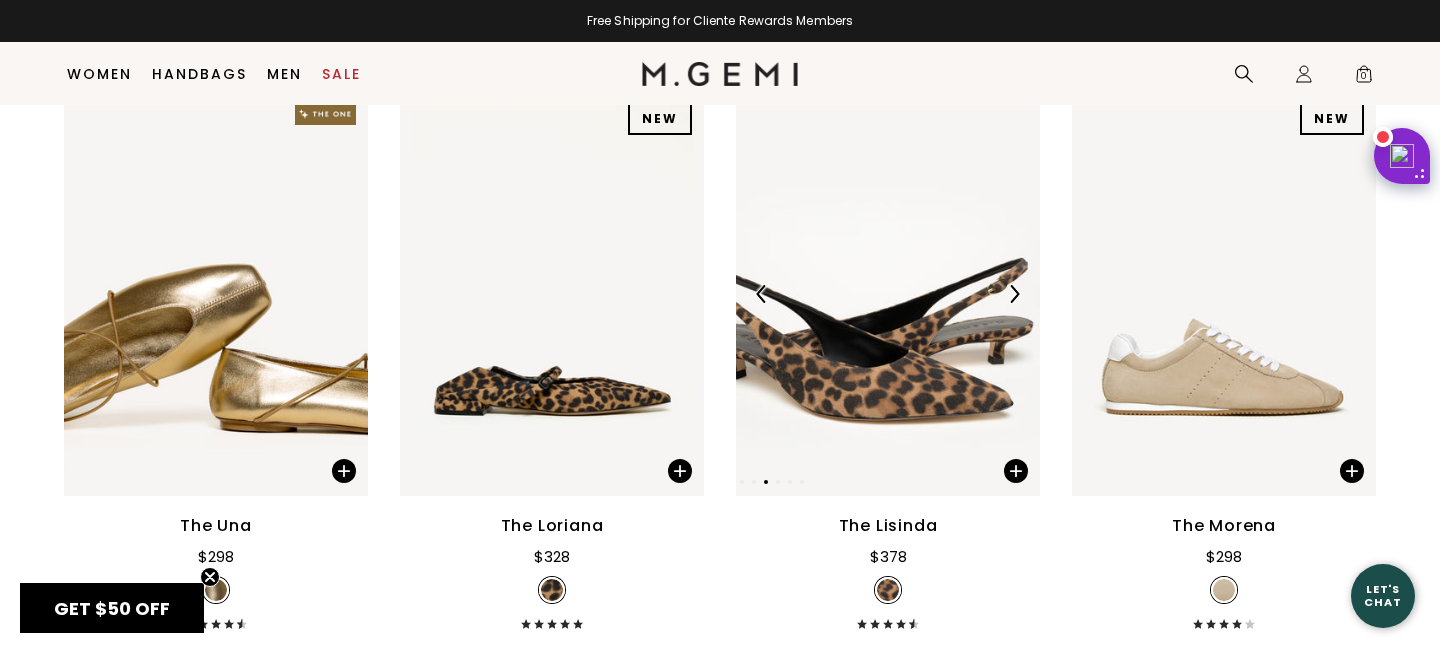 click at bounding box center [1014, 294] 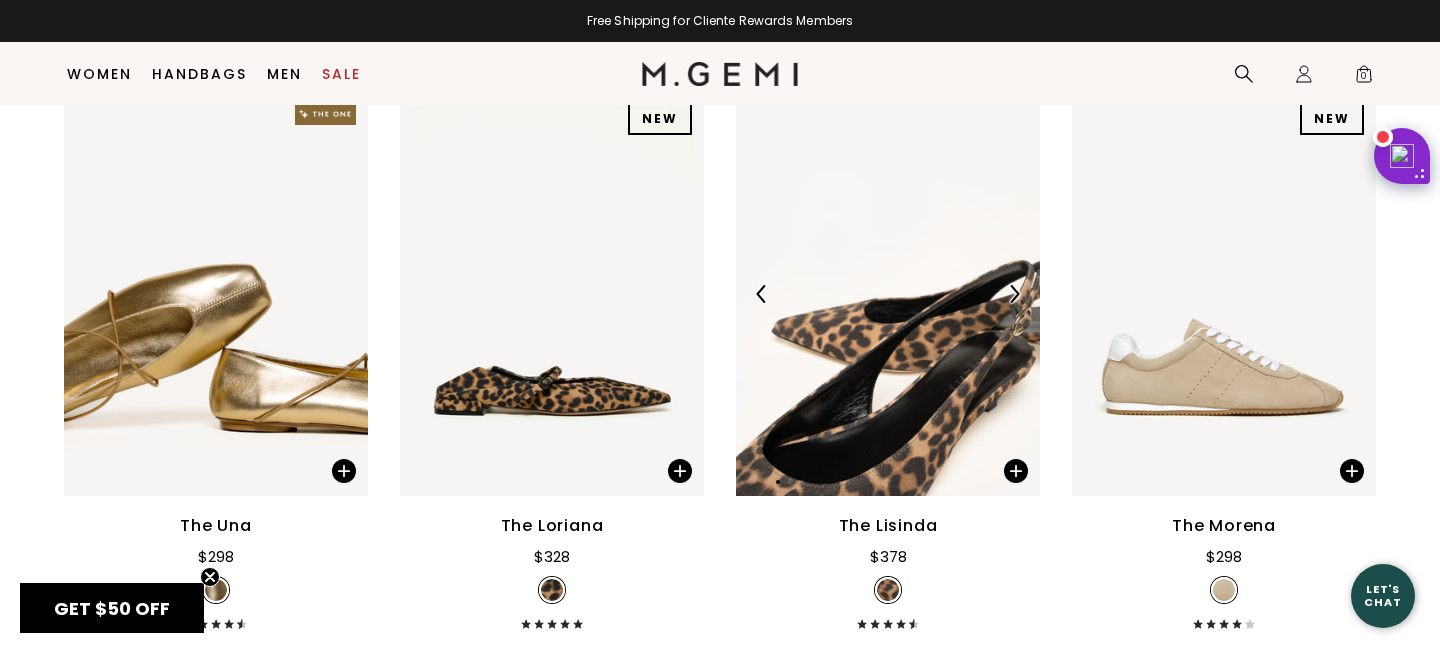 click at bounding box center (1014, 294) 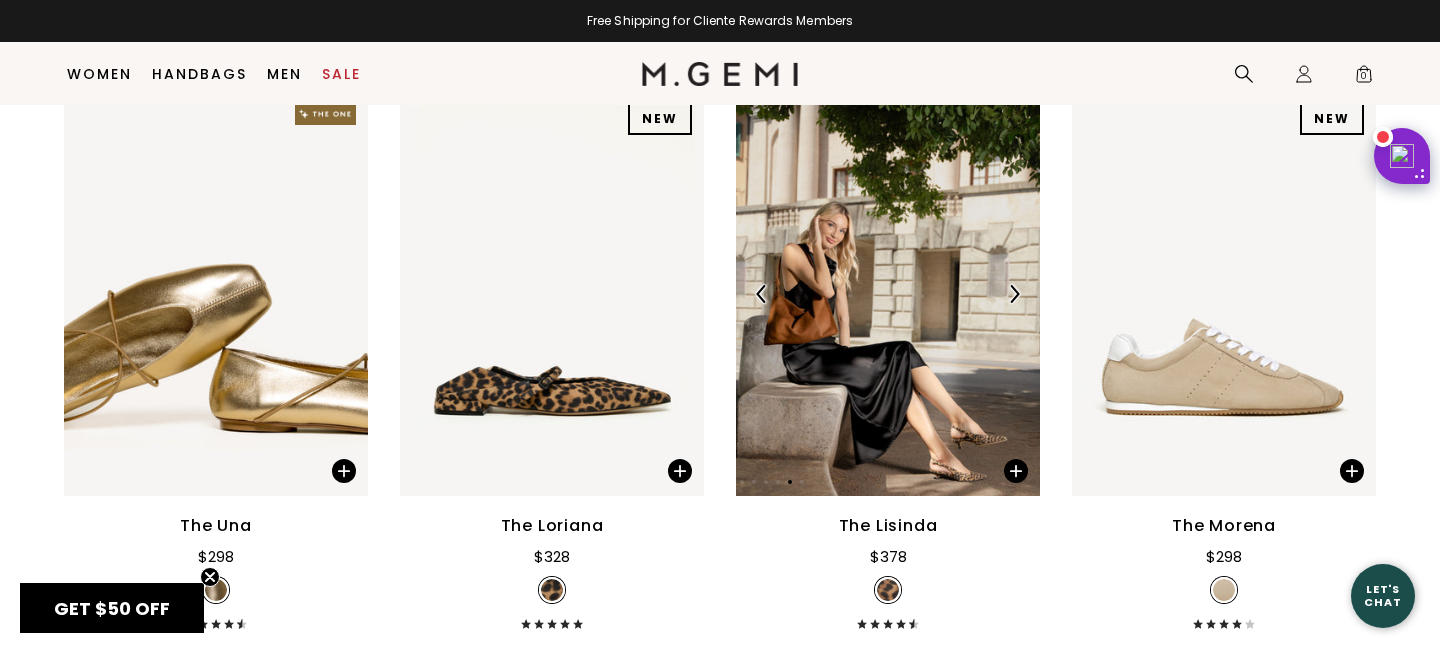 click at bounding box center [1014, 294] 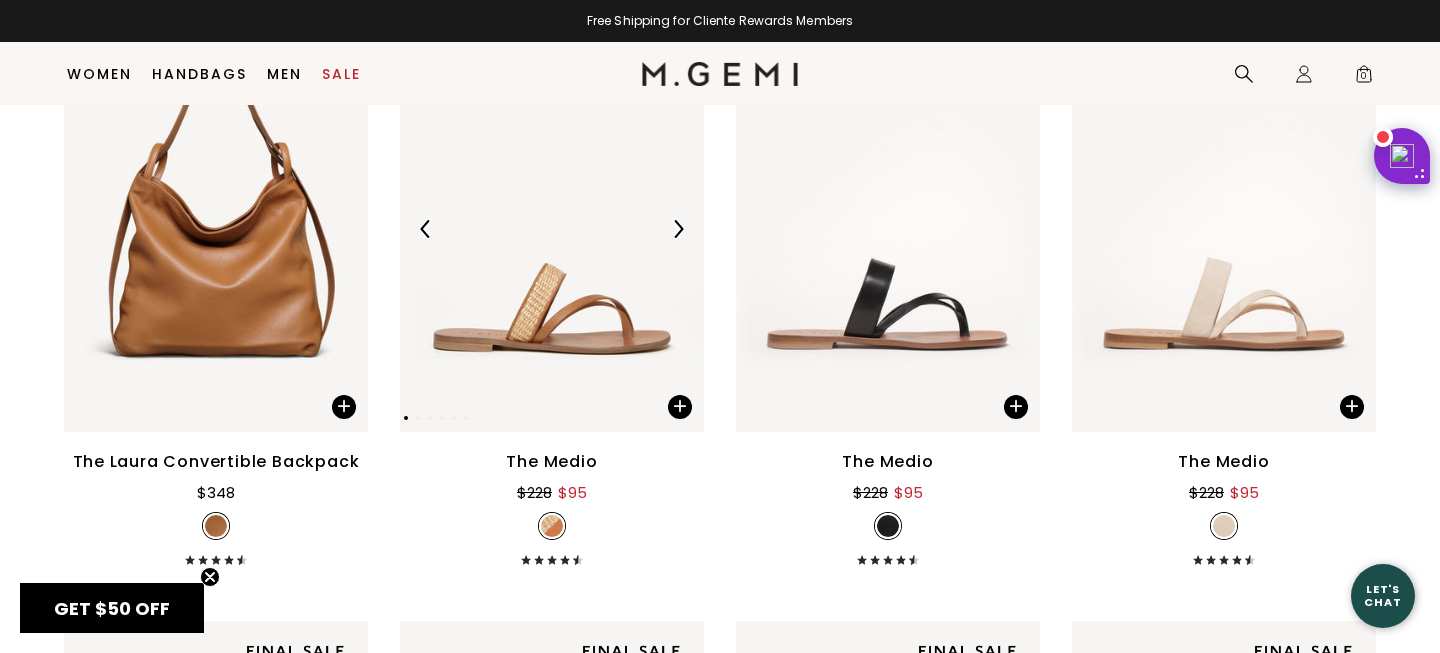 scroll, scrollTop: 955, scrollLeft: 0, axis: vertical 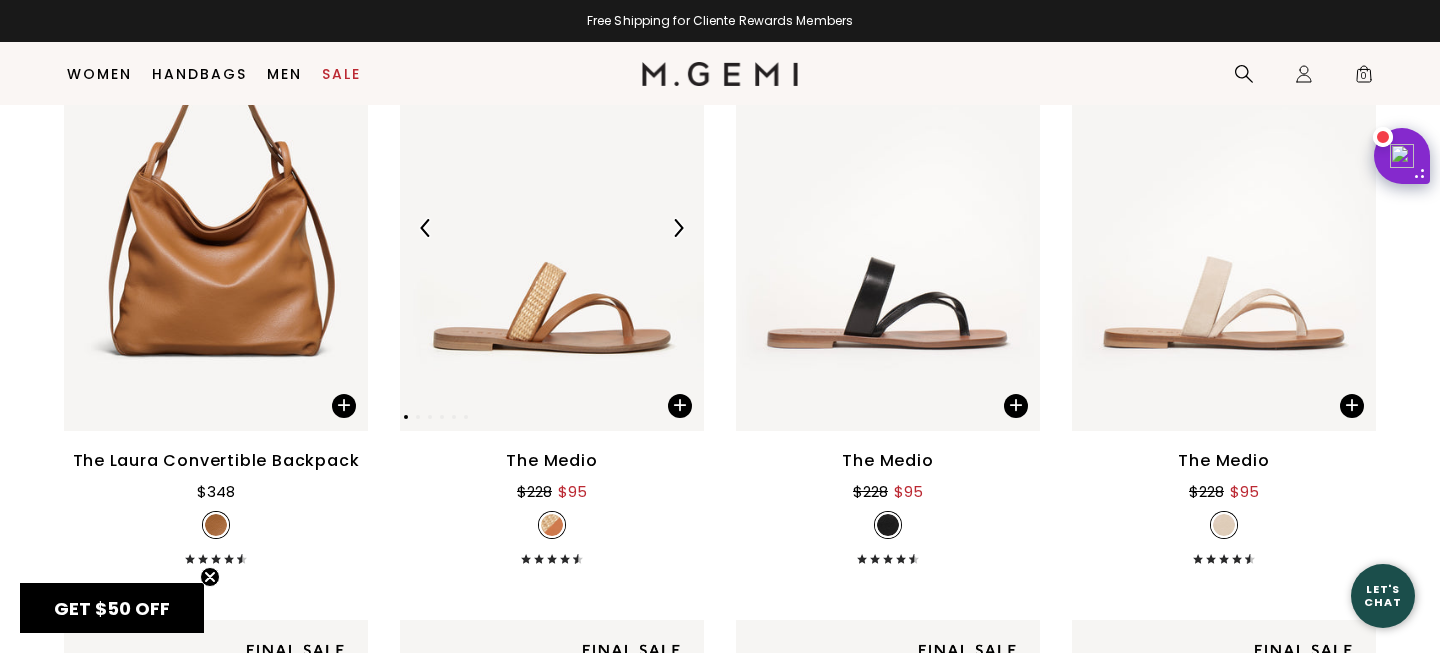click at bounding box center [678, 228] 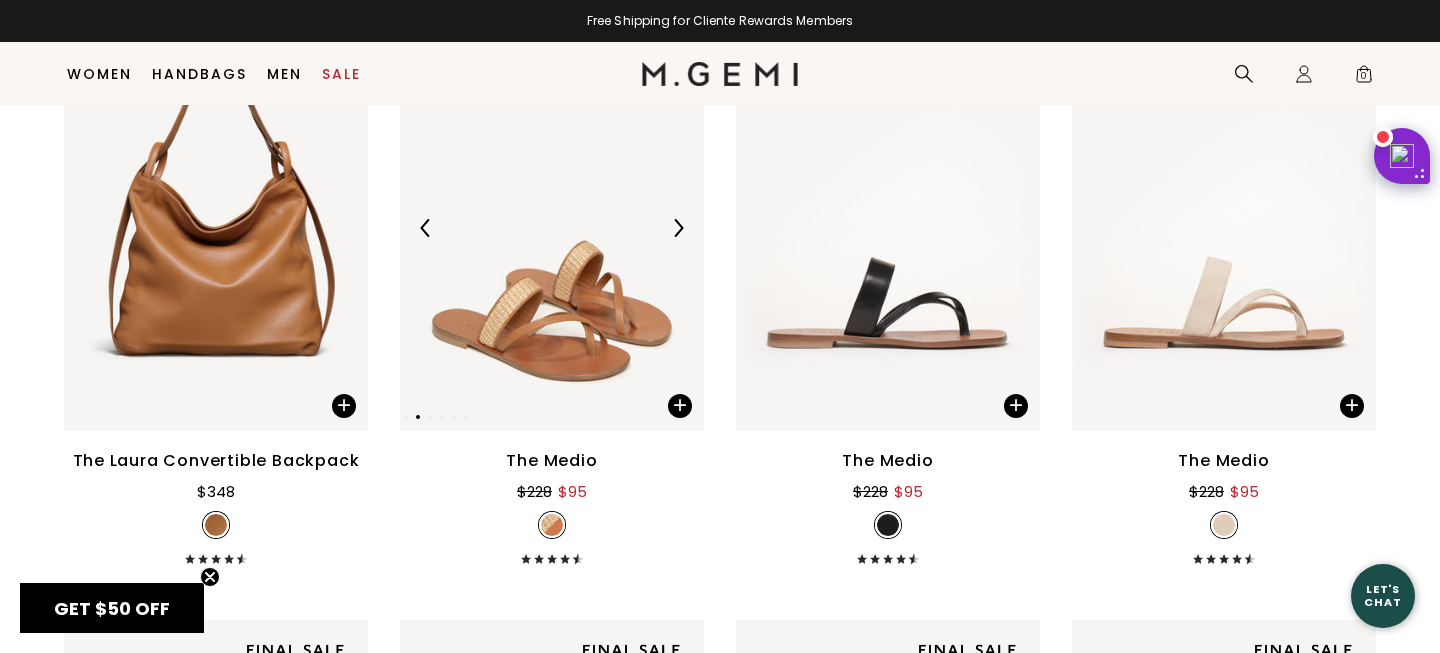 click at bounding box center (678, 228) 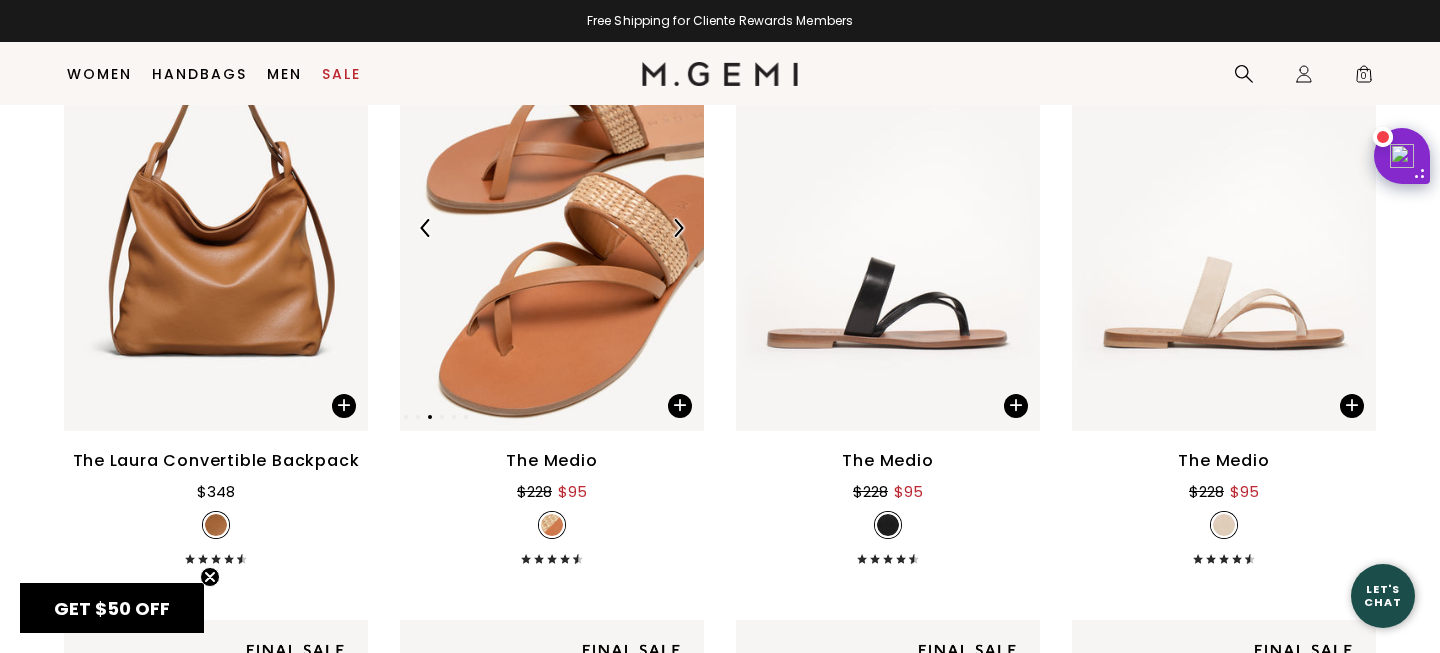 click at bounding box center (678, 228) 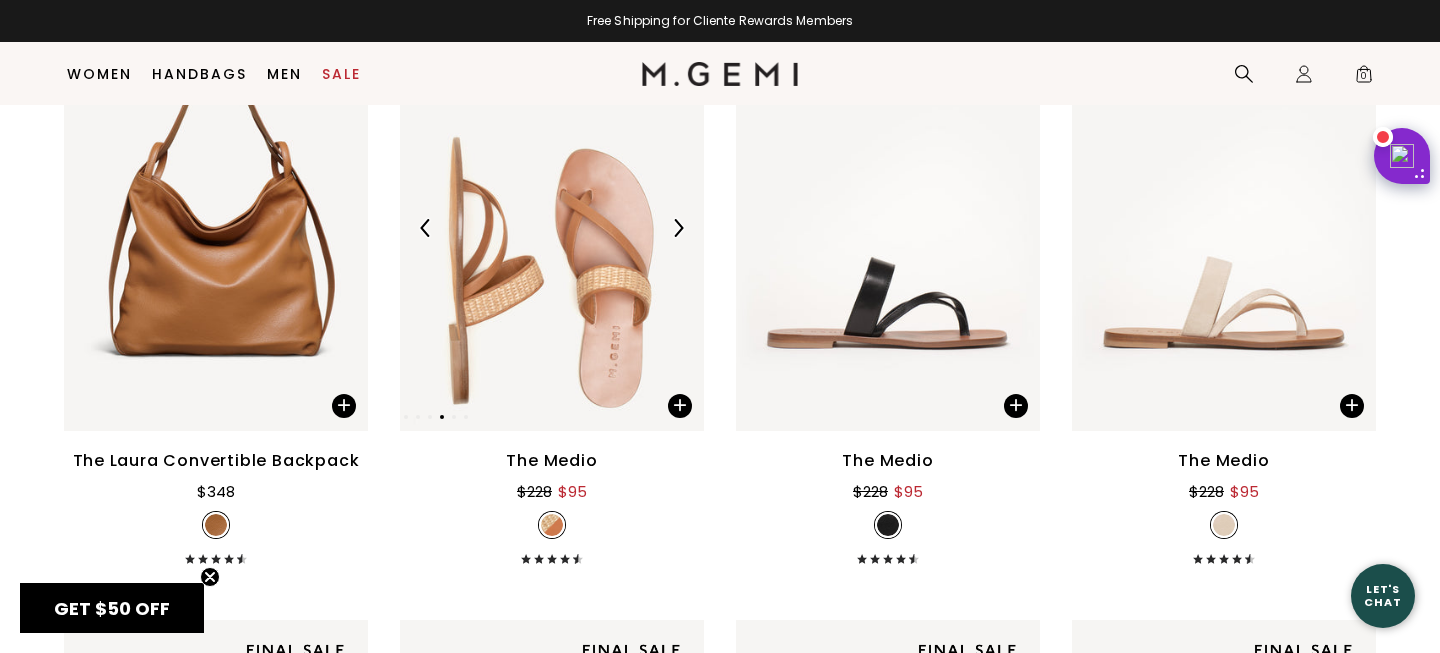 click at bounding box center (678, 228) 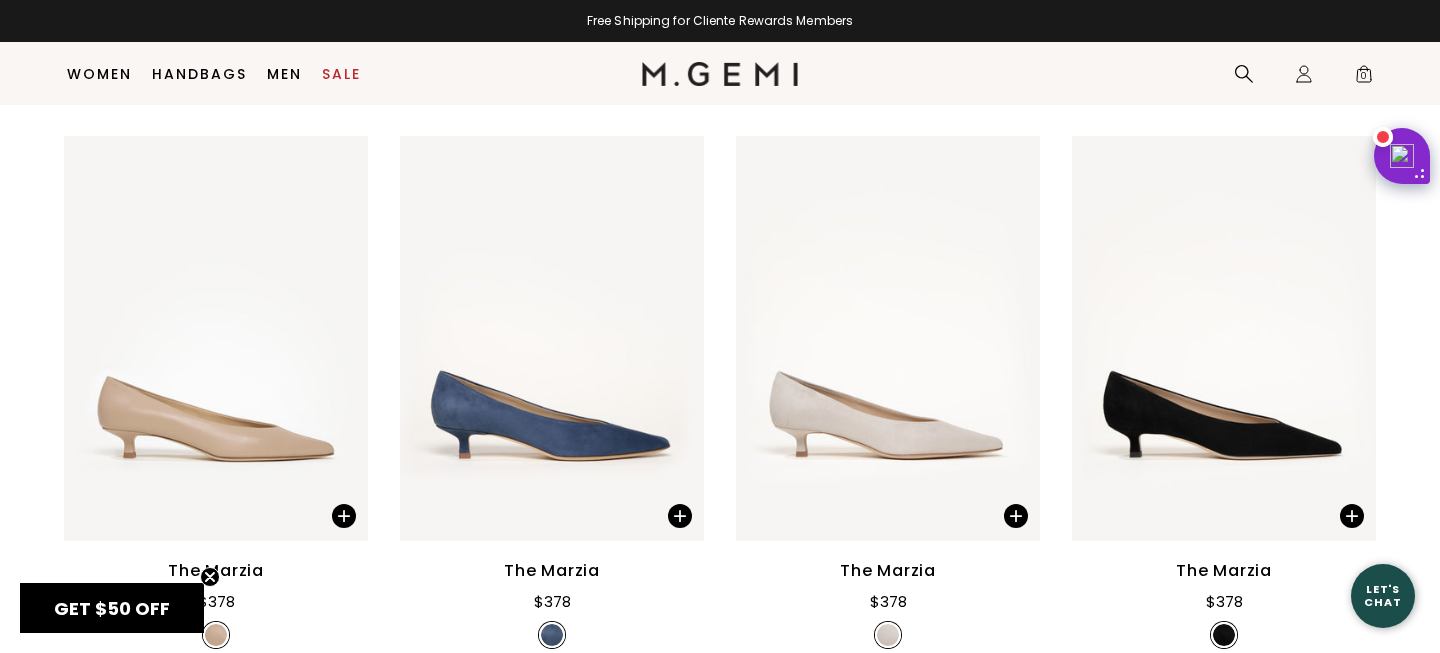 scroll, scrollTop: 5631, scrollLeft: 0, axis: vertical 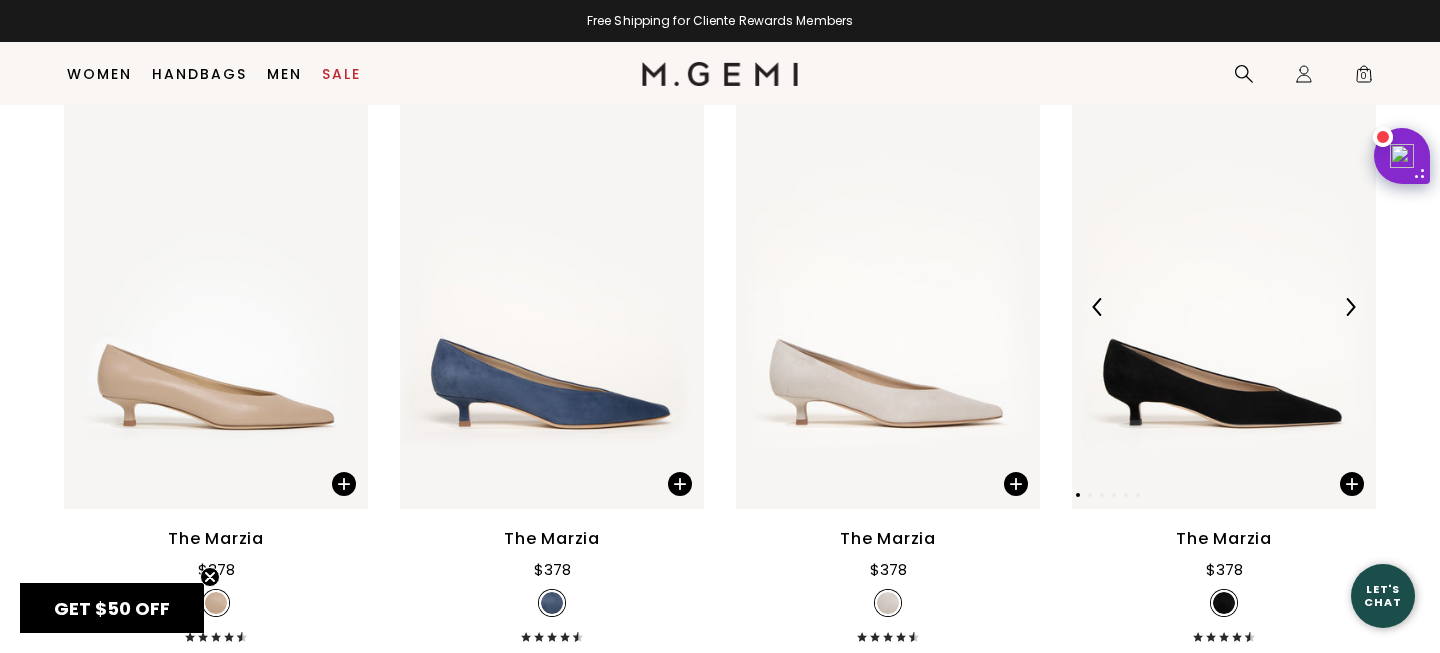 click at bounding box center [1350, 307] 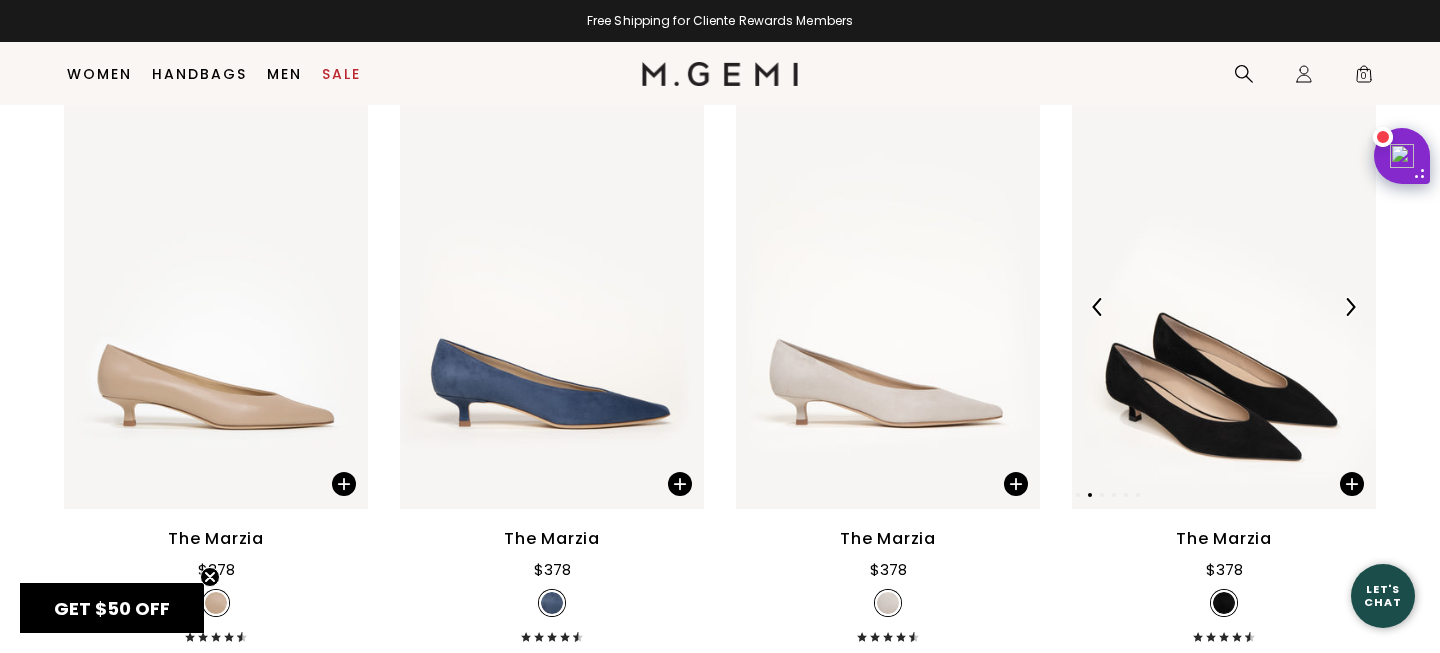 click at bounding box center [1350, 307] 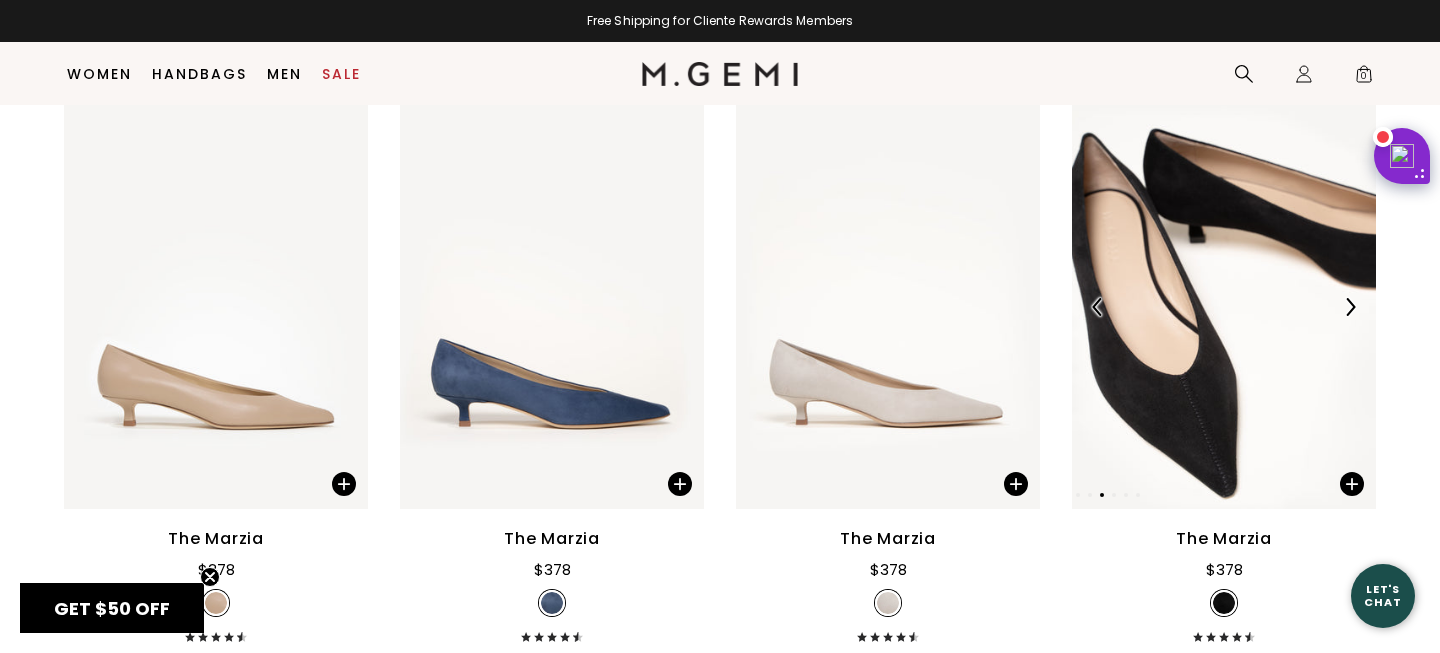 click at bounding box center [1350, 307] 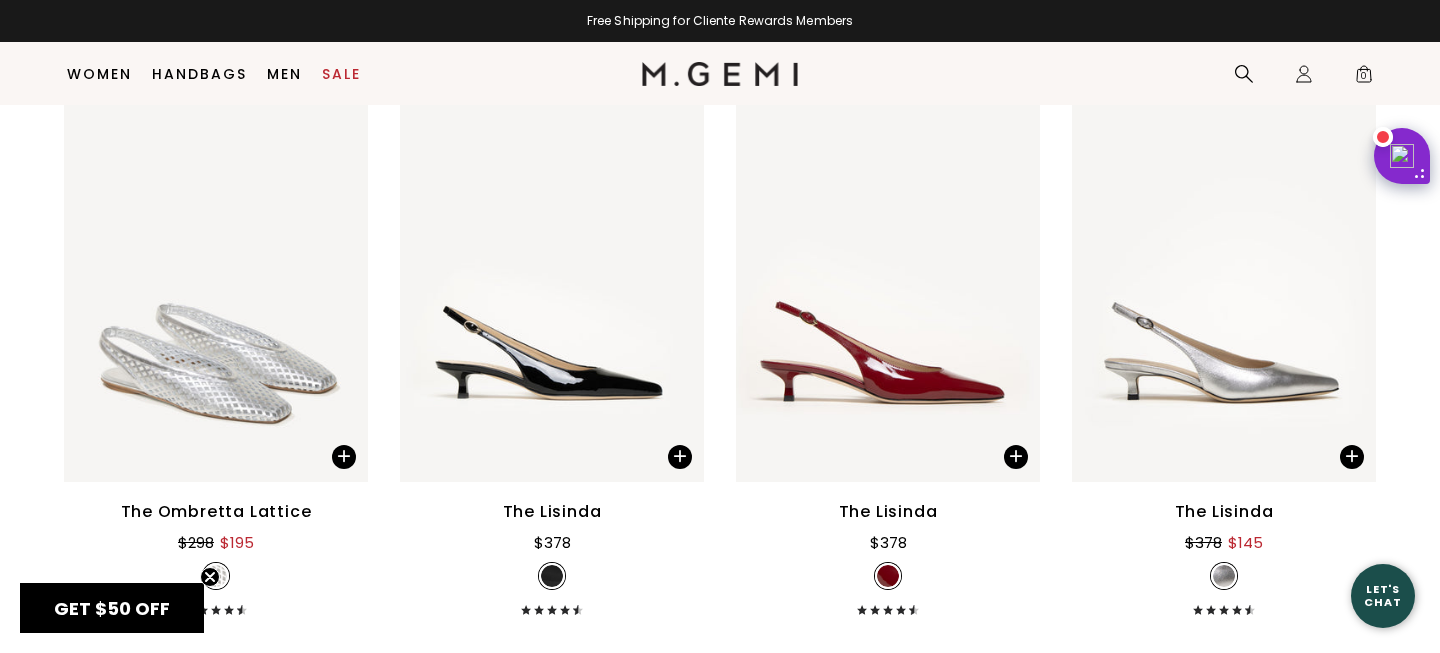 scroll, scrollTop: 8048, scrollLeft: 0, axis: vertical 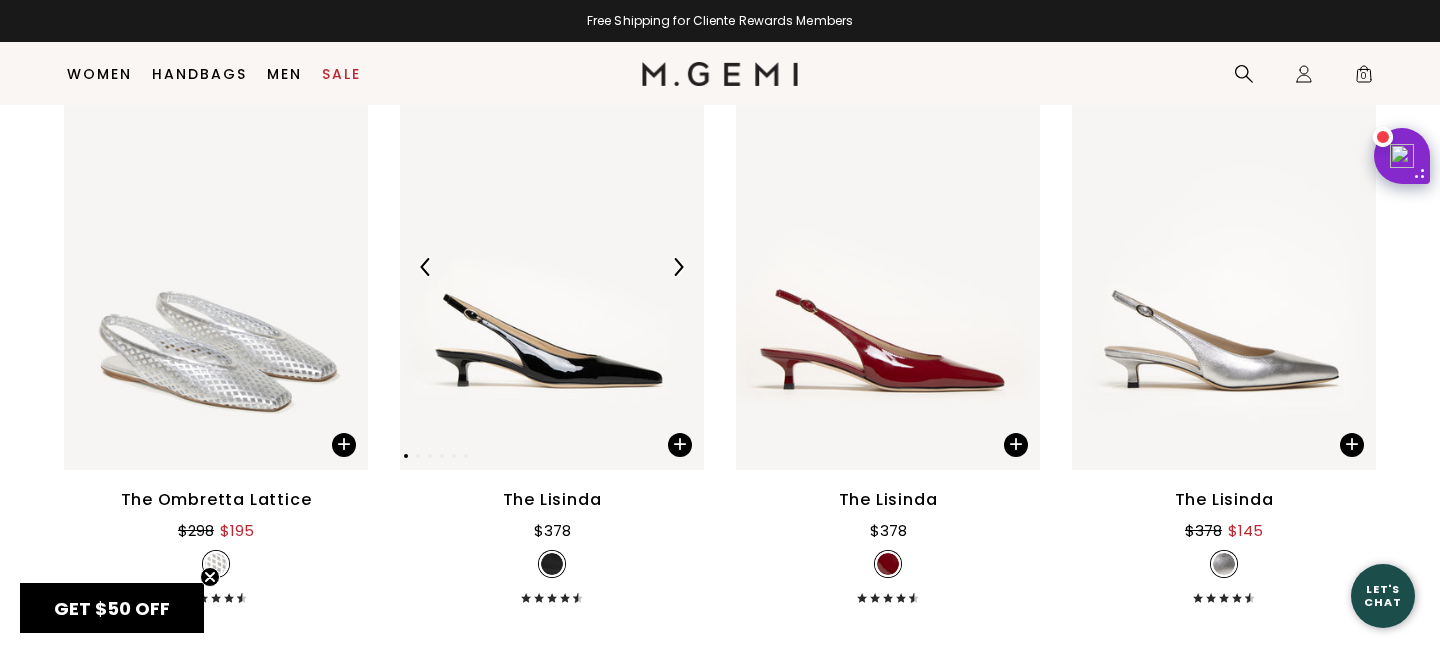 click at bounding box center (678, 267) 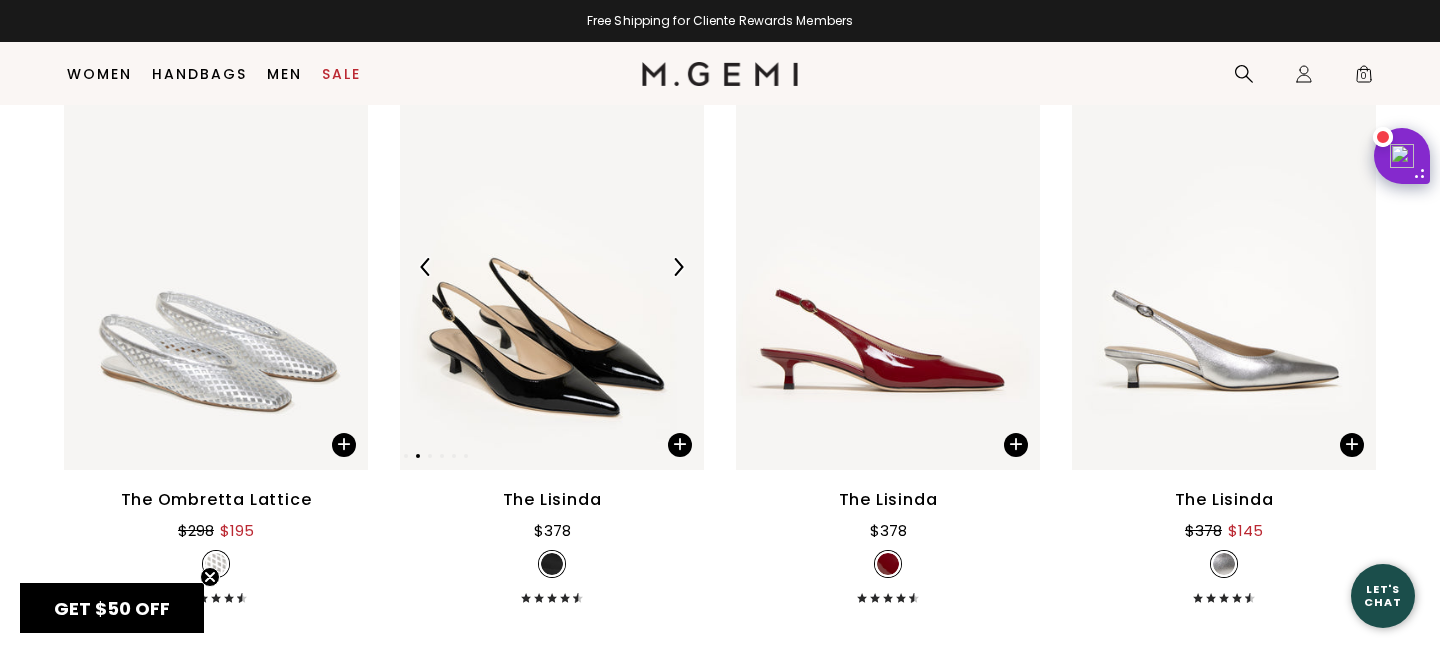 click at bounding box center [678, 267] 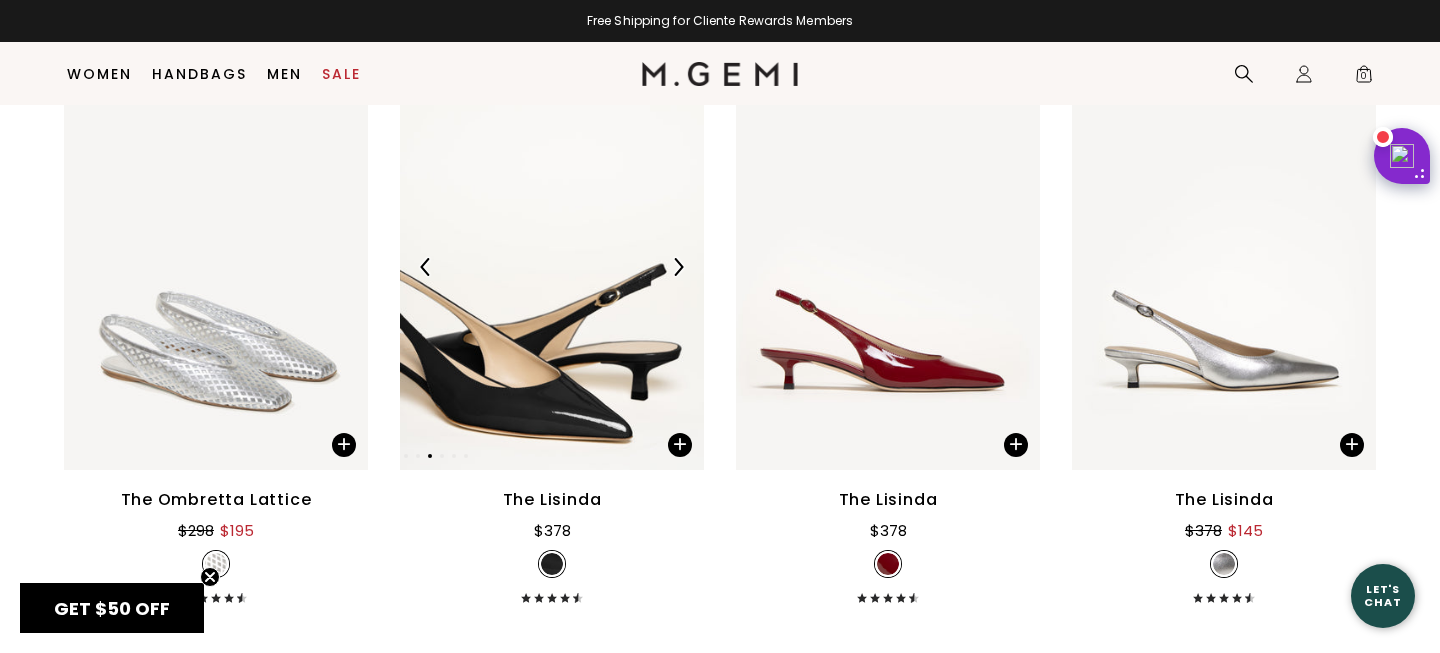 click at bounding box center [678, 267] 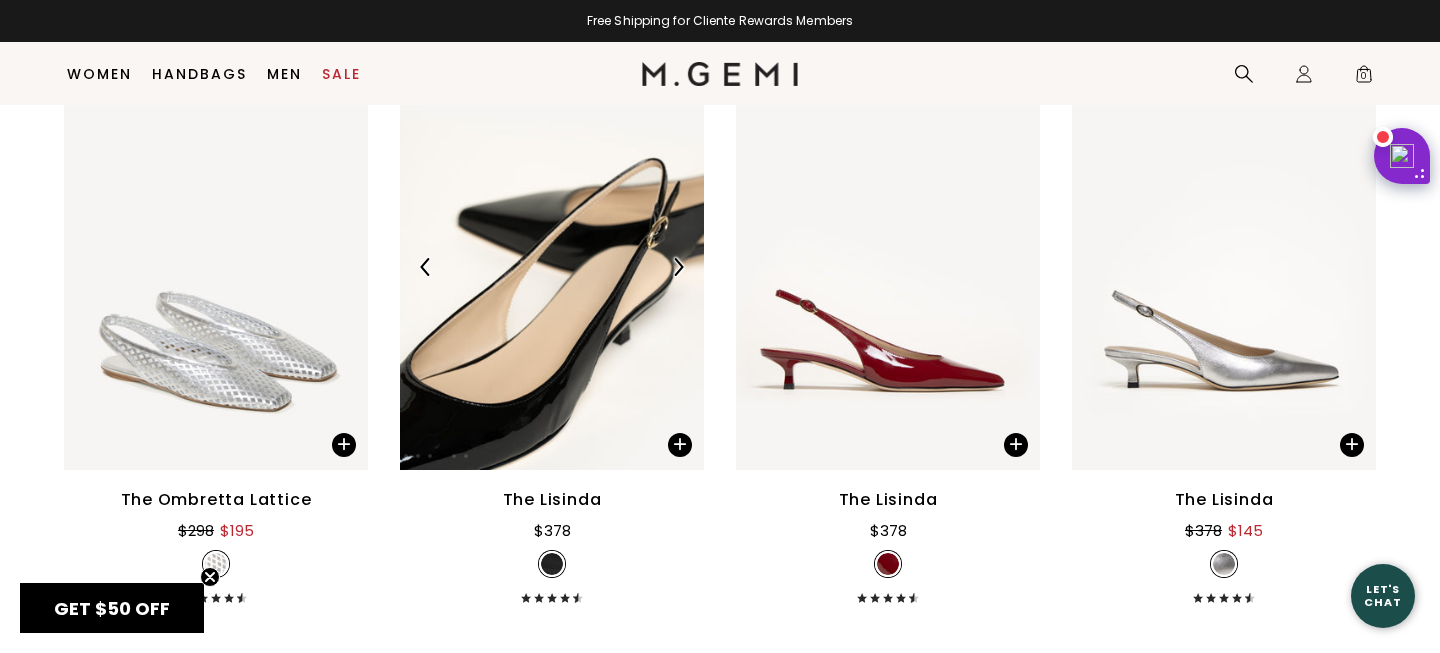 click at bounding box center (678, 267) 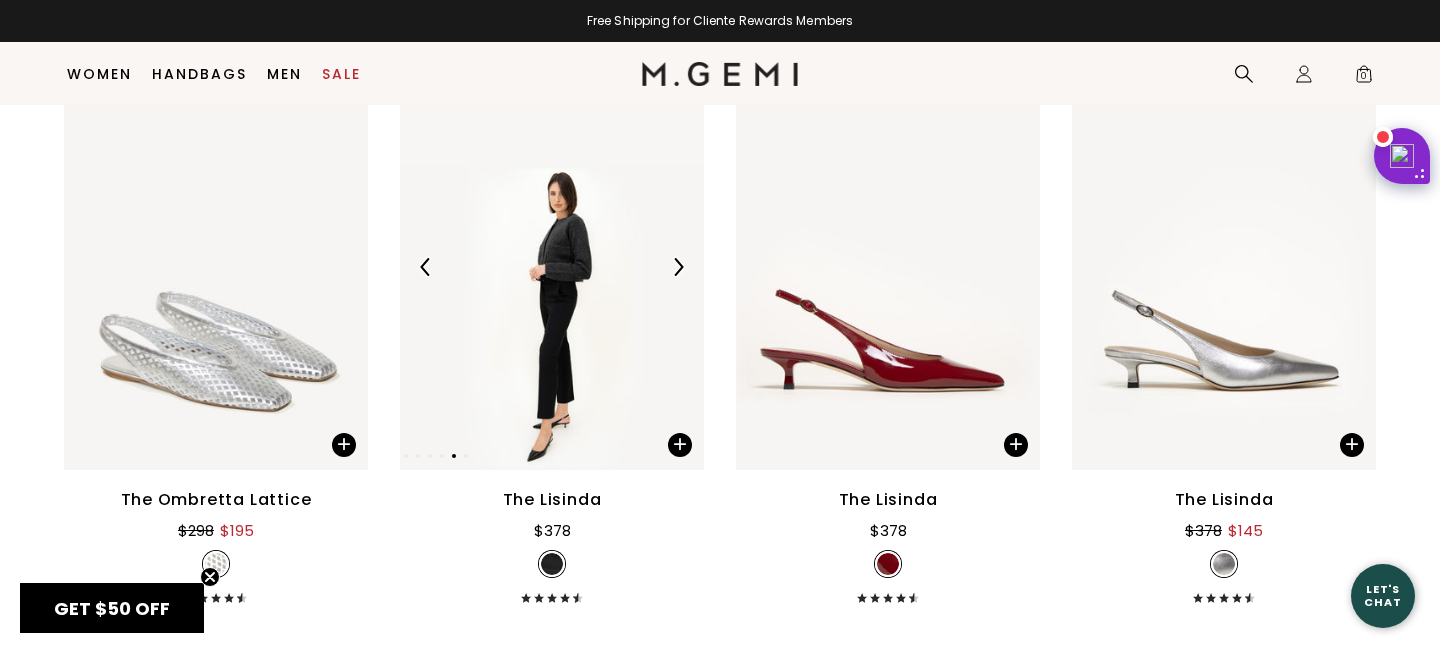click at bounding box center [678, 267] 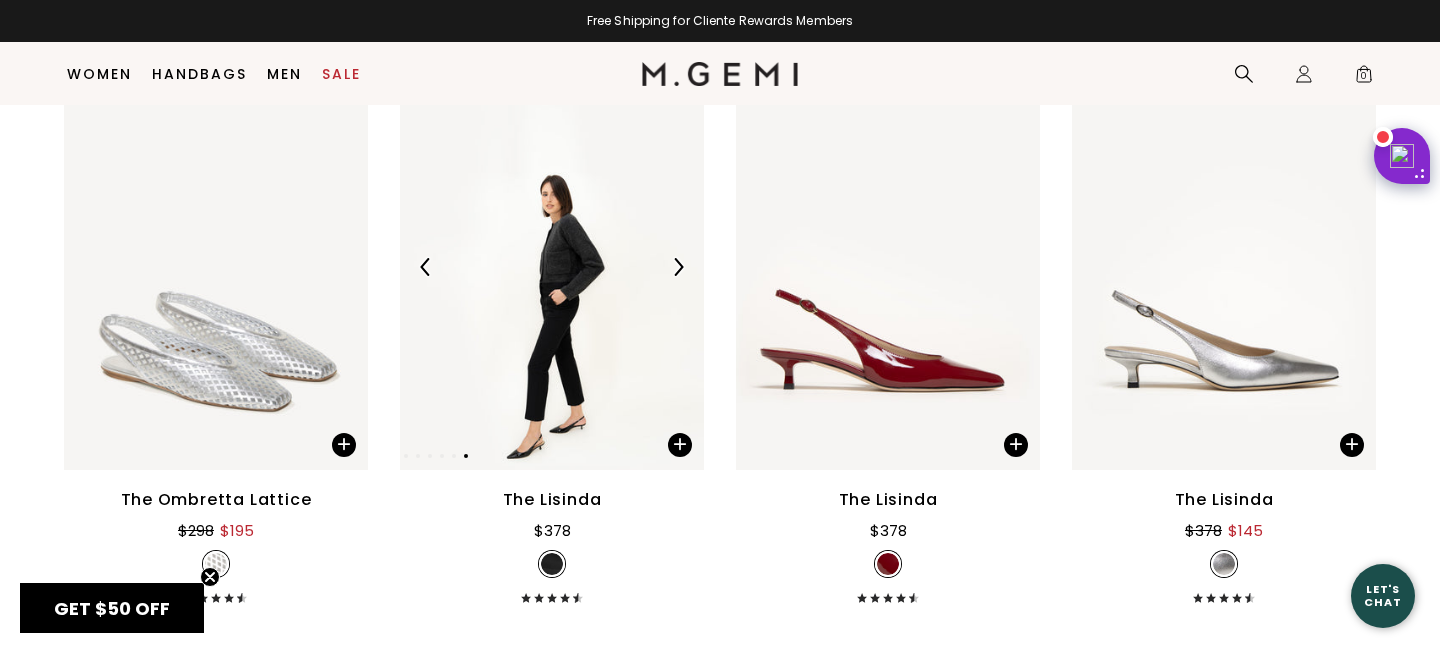 click at bounding box center [552, 267] 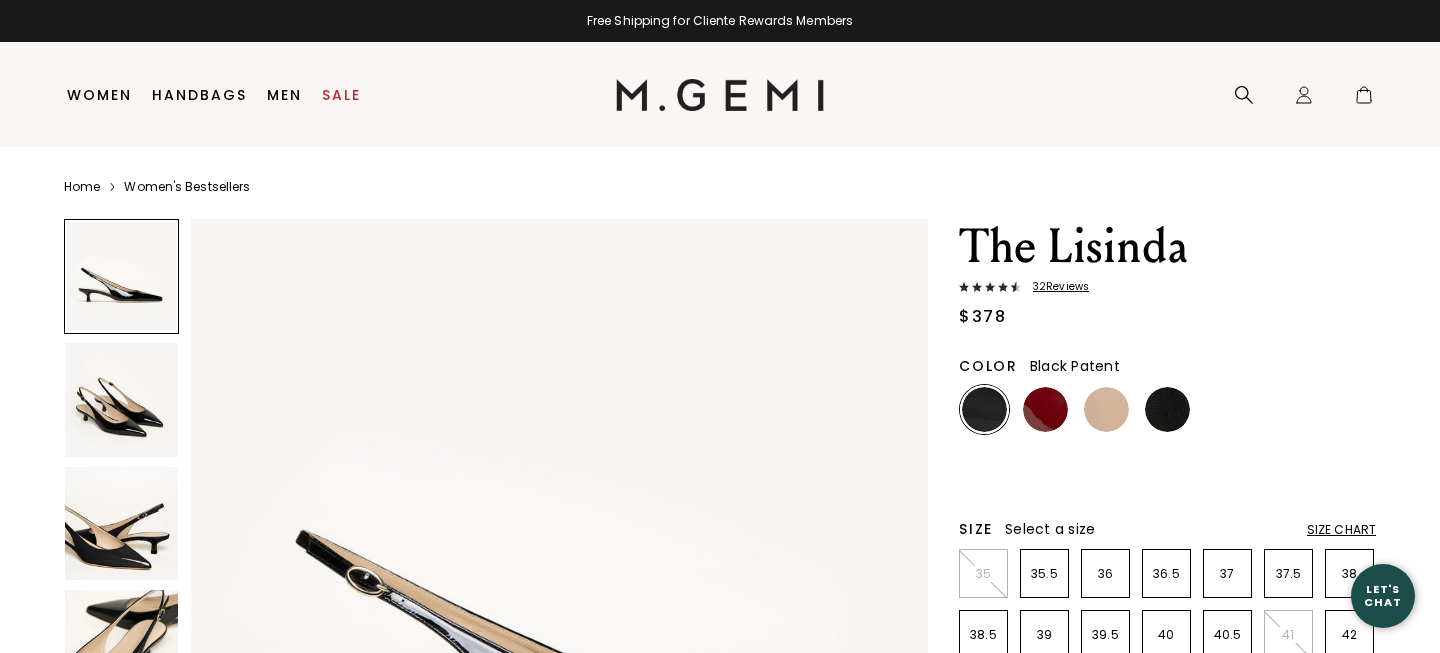 scroll, scrollTop: 0, scrollLeft: 0, axis: both 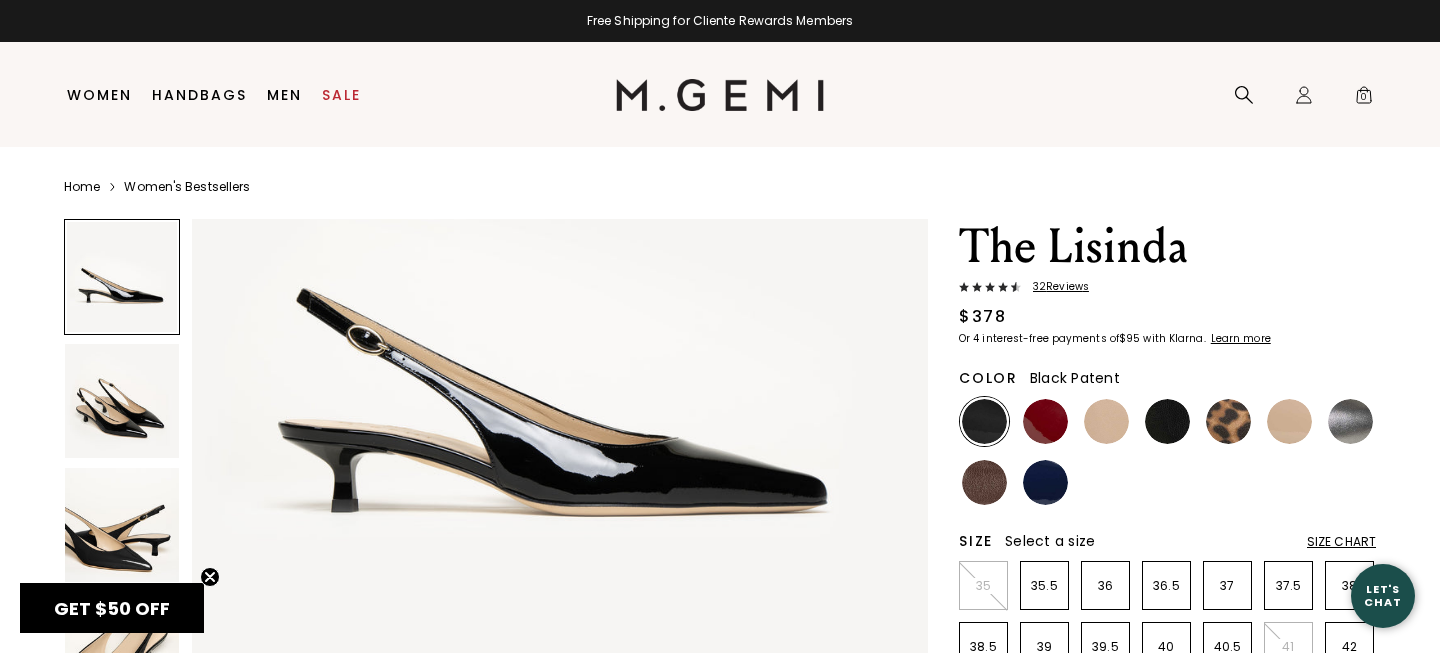click at bounding box center (122, 401) 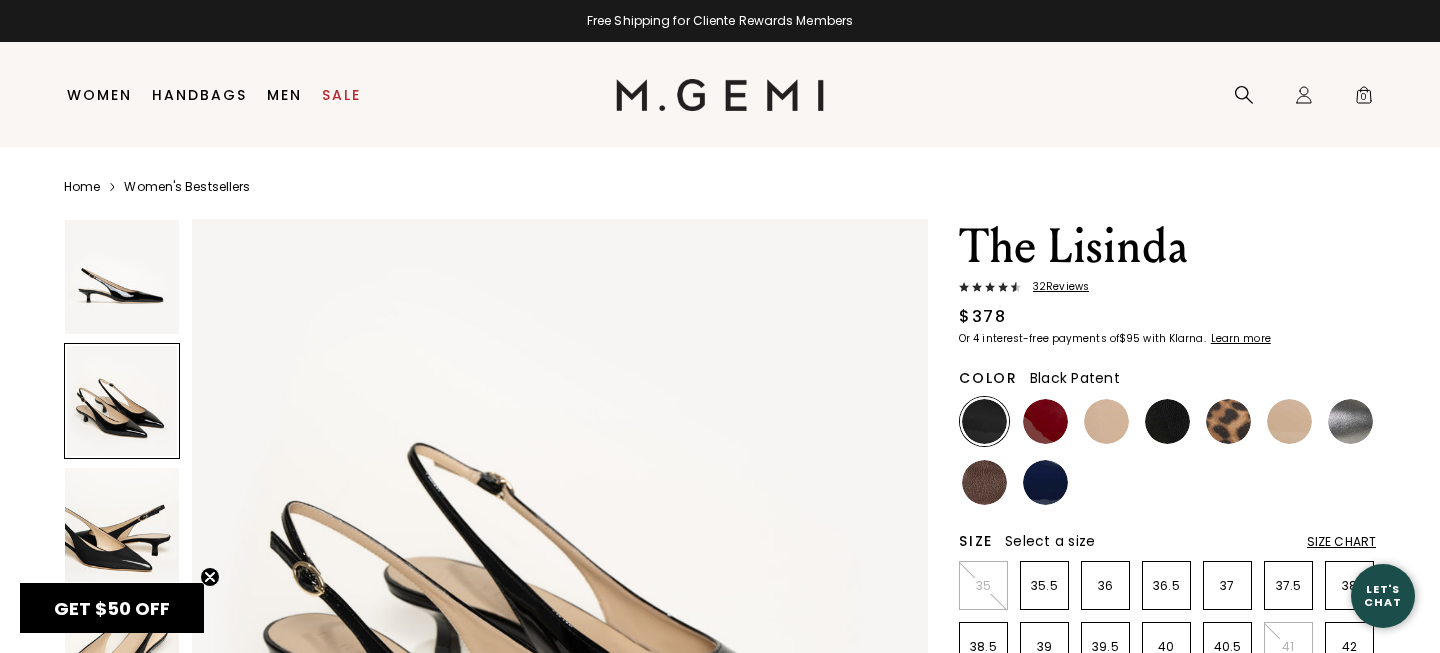 click at bounding box center [122, 525] 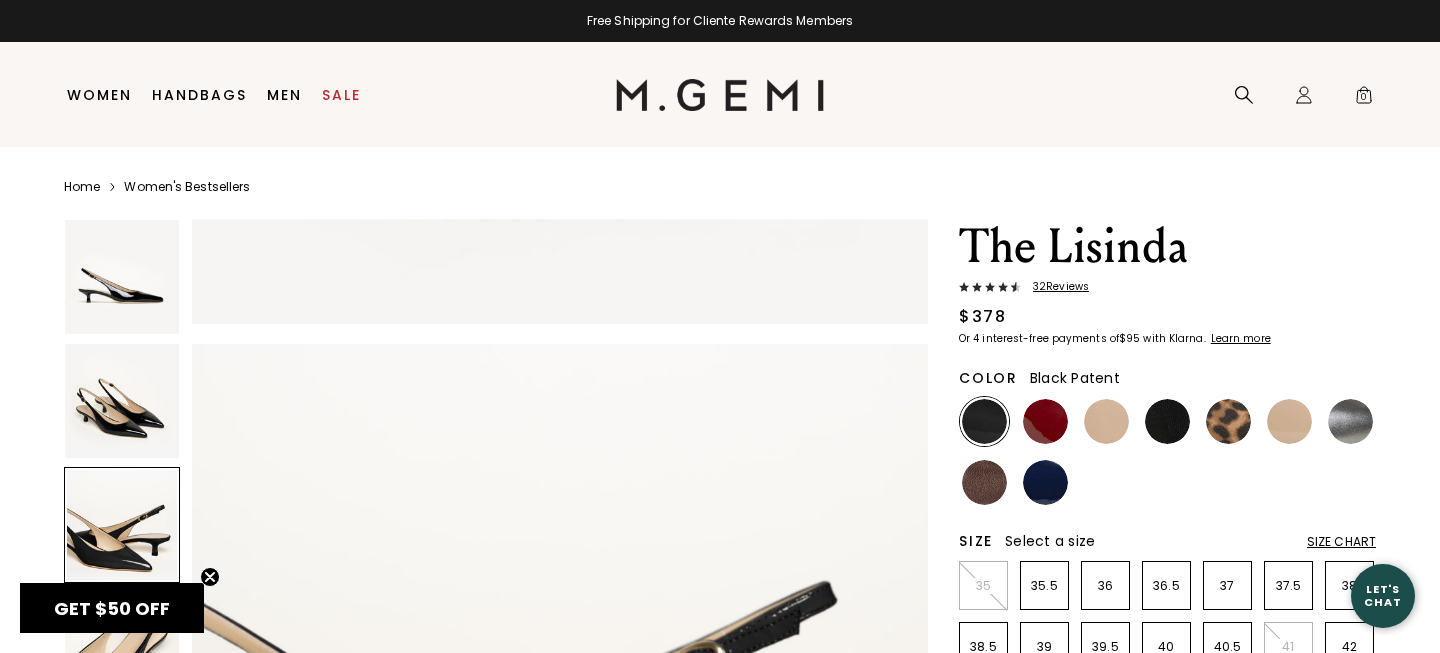 scroll, scrollTop: 1512, scrollLeft: 0, axis: vertical 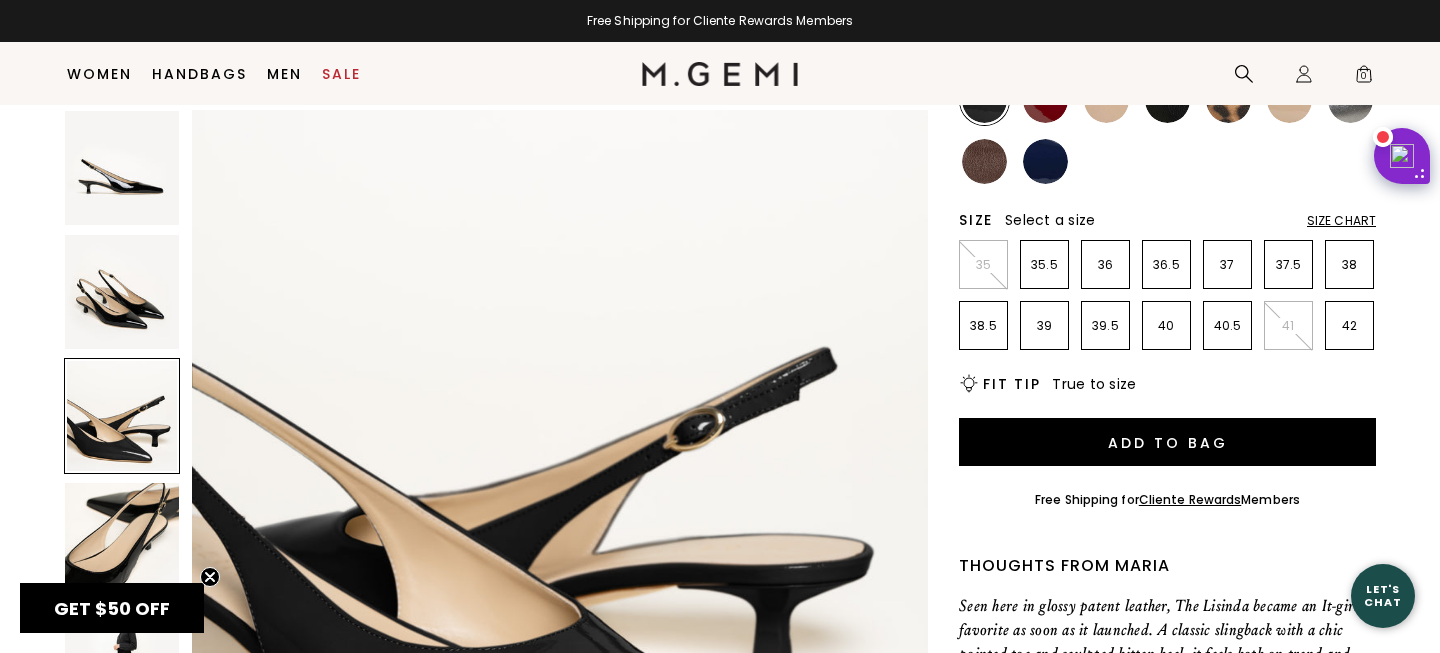 click at bounding box center [122, 540] 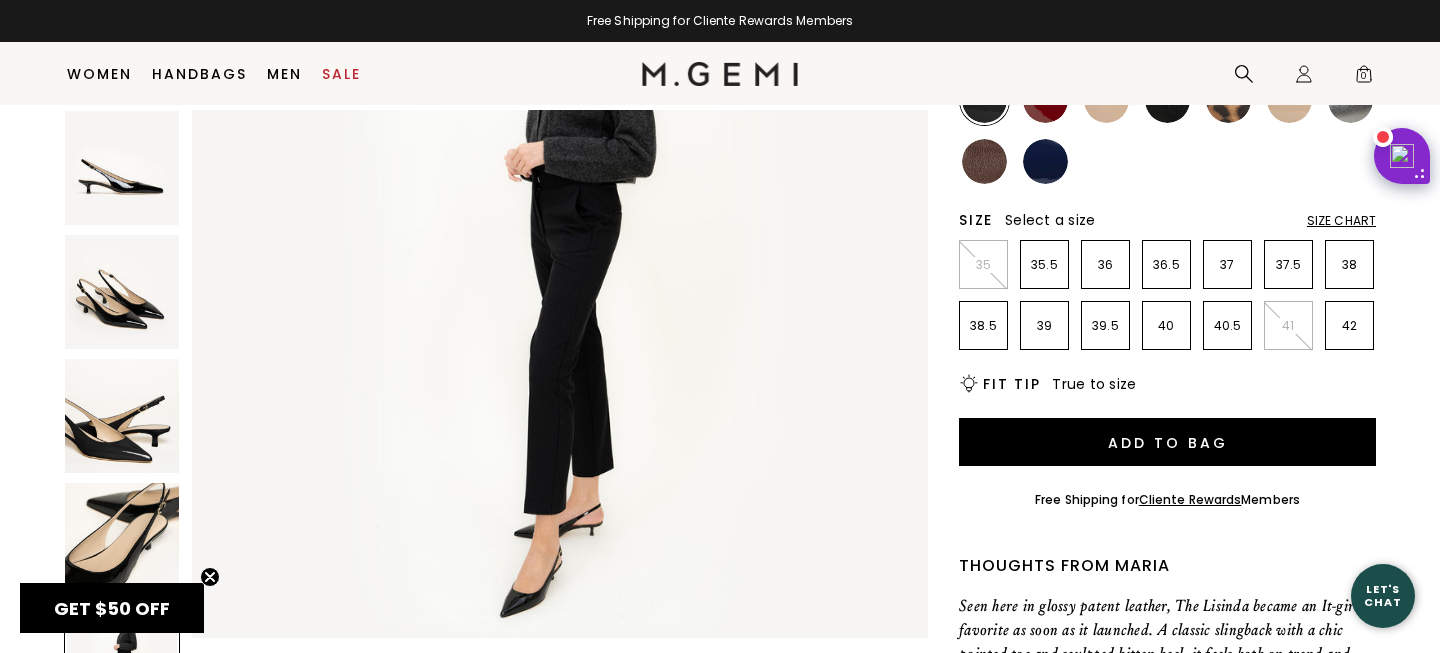 scroll, scrollTop: 3270, scrollLeft: 0, axis: vertical 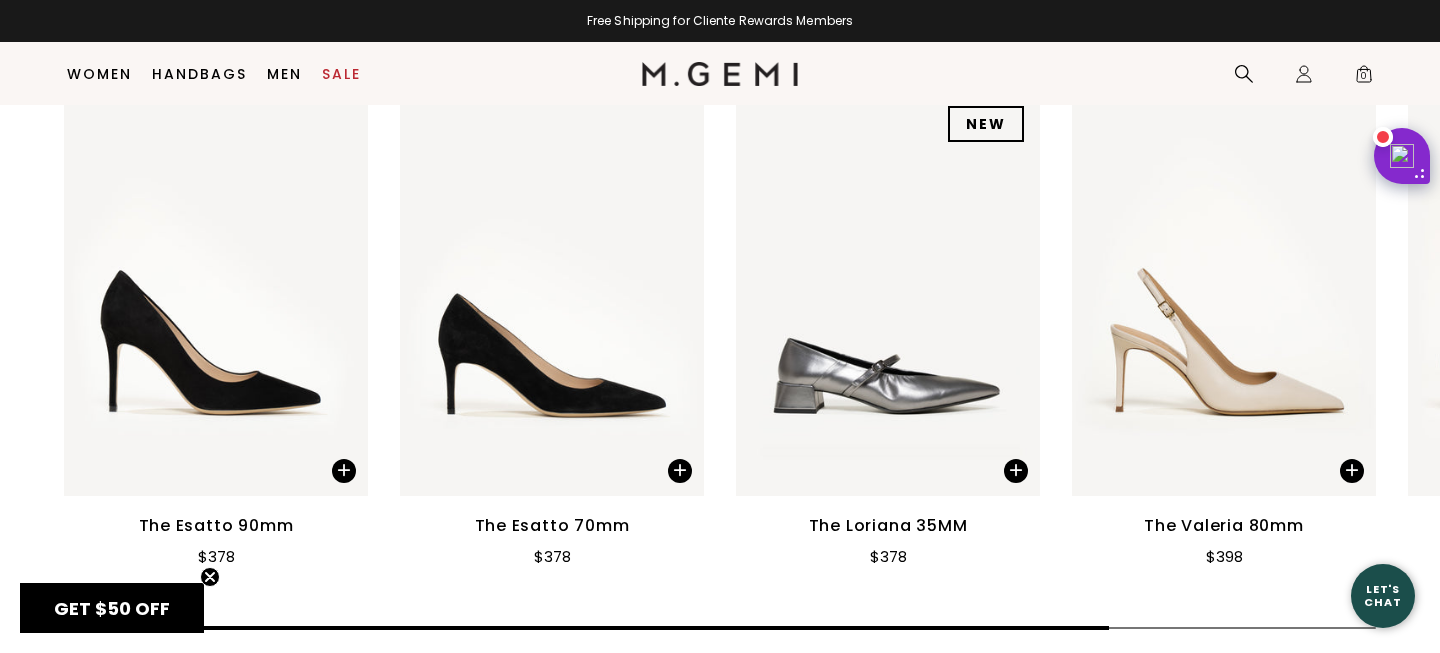 click at bounding box center [552, 292] 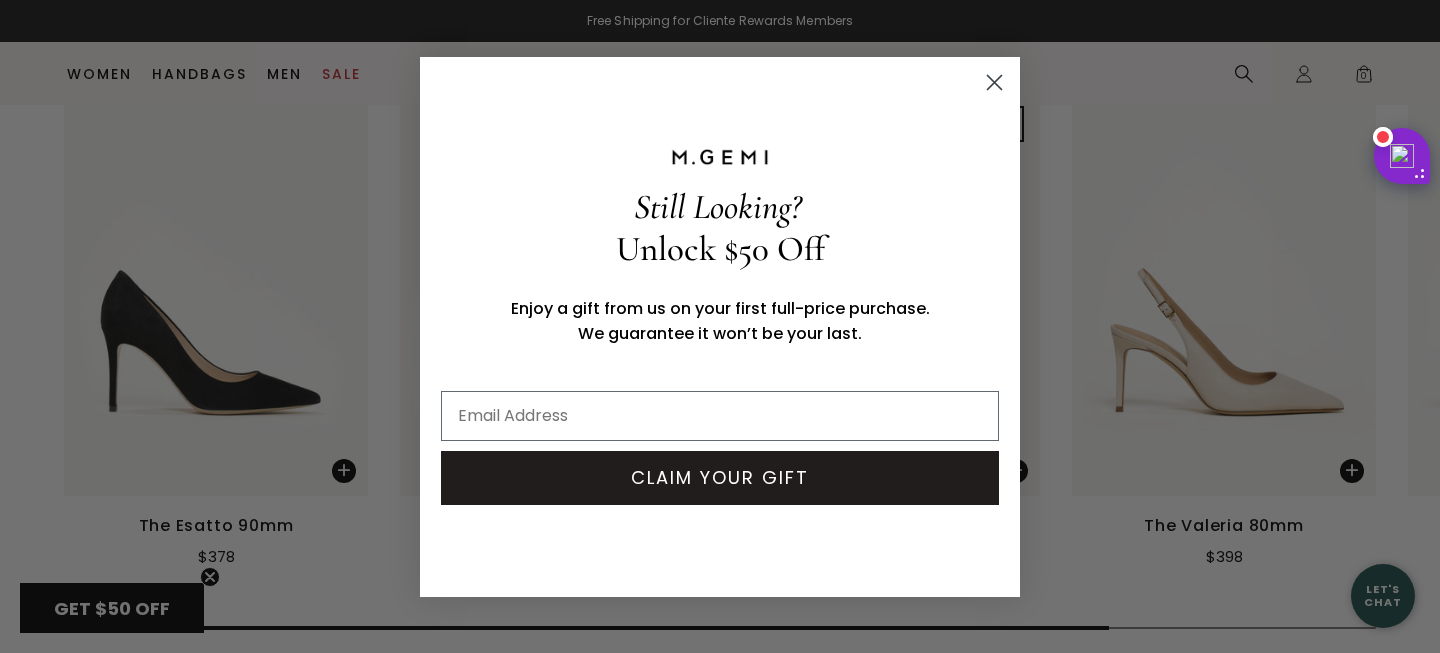 click 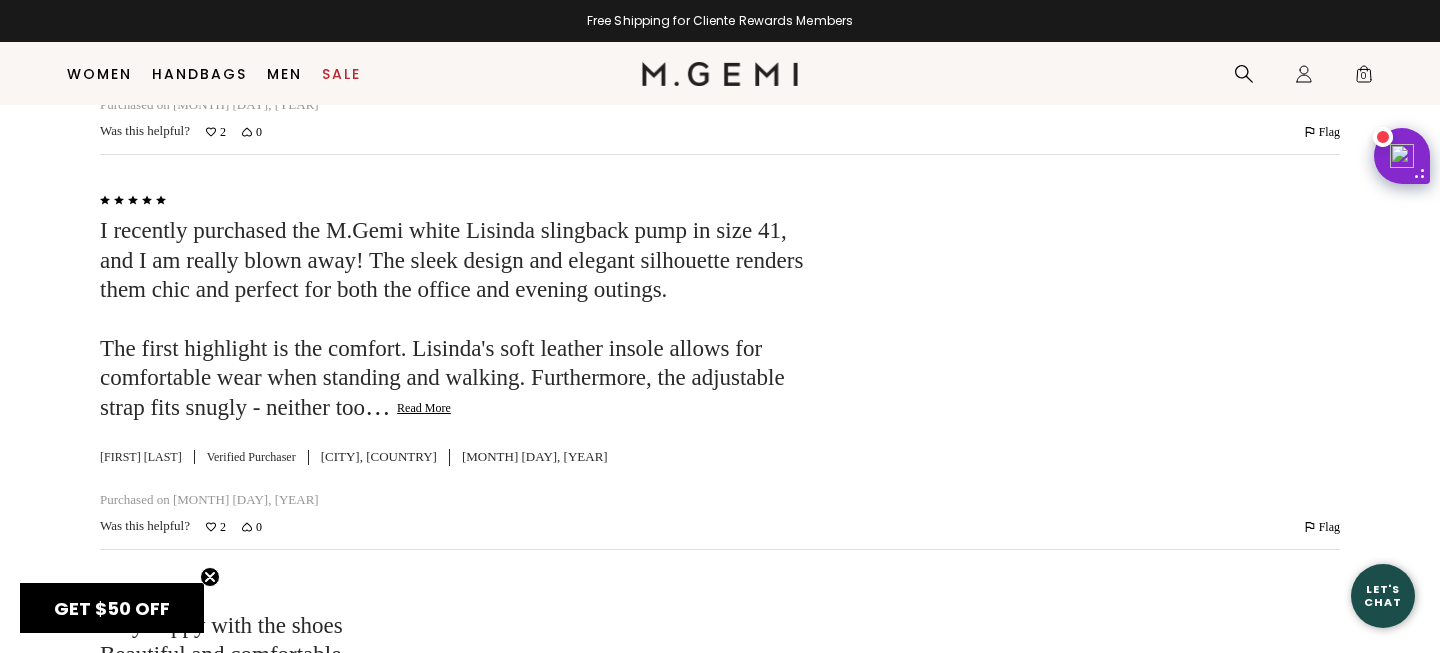 scroll, scrollTop: 5183, scrollLeft: 0, axis: vertical 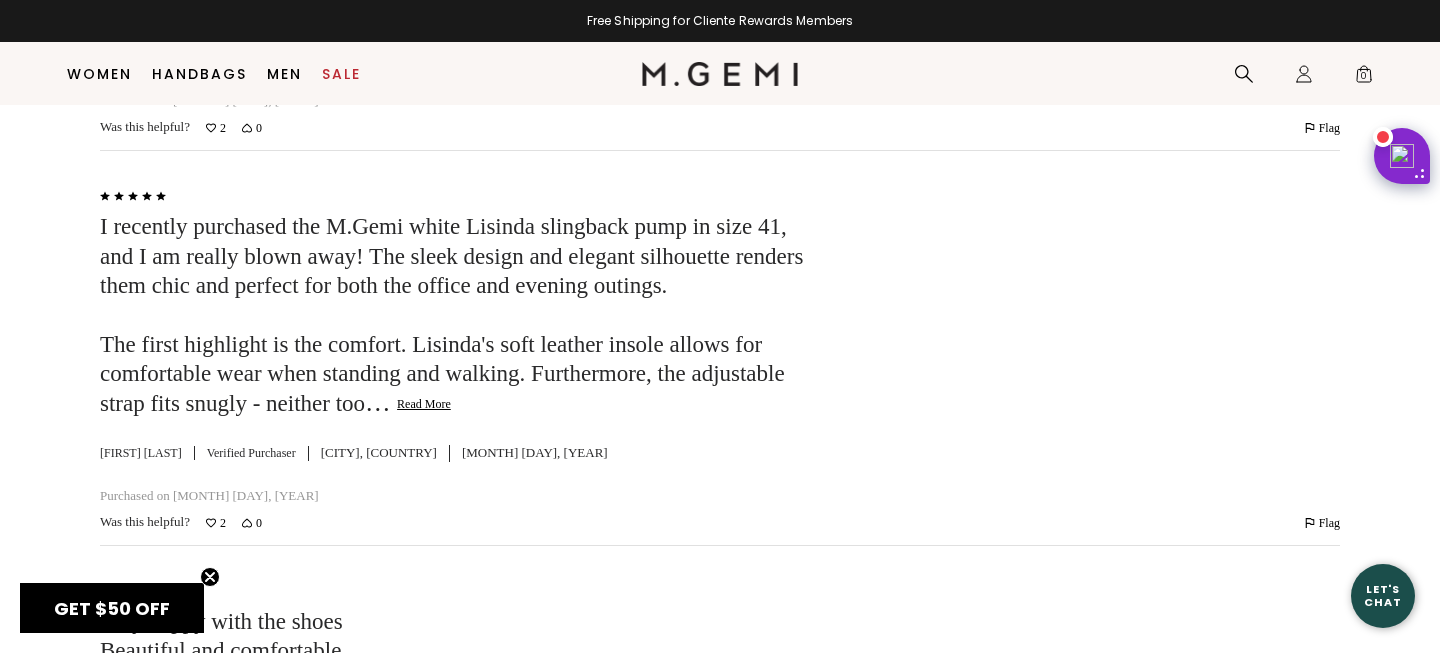 click on "Read More" 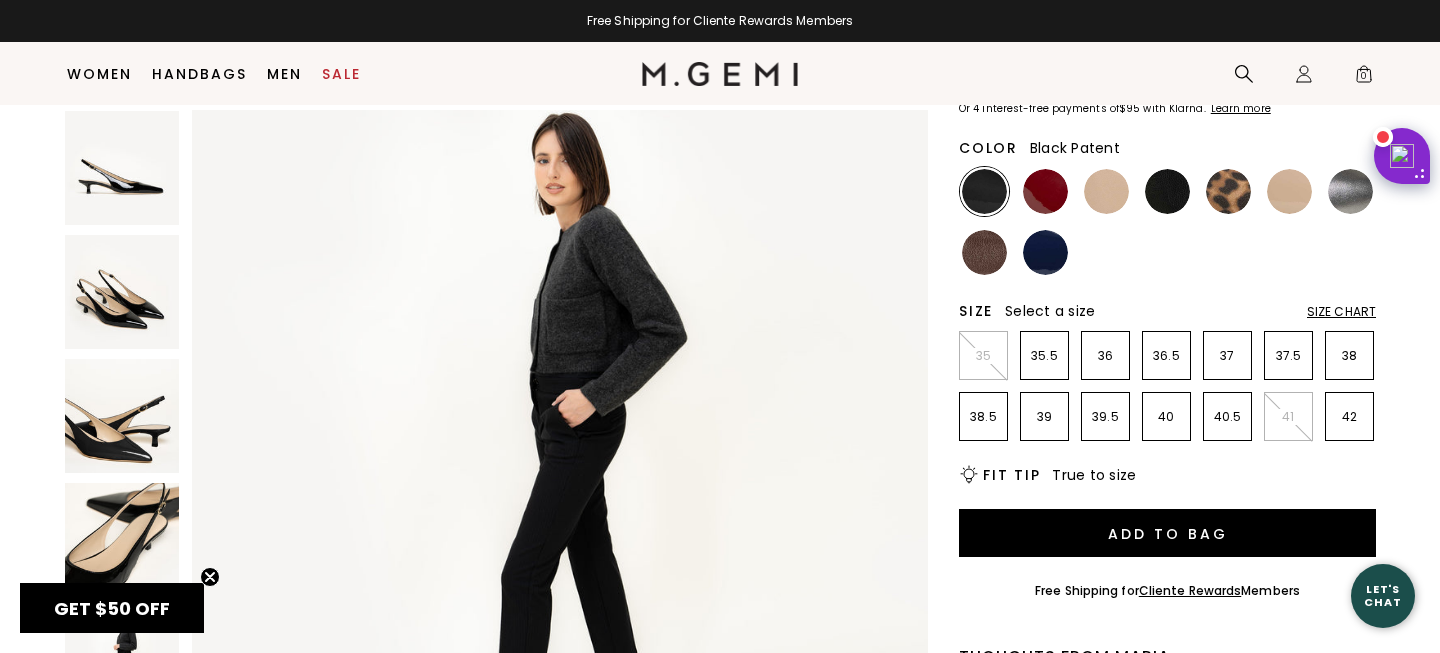 scroll, scrollTop: 184, scrollLeft: 0, axis: vertical 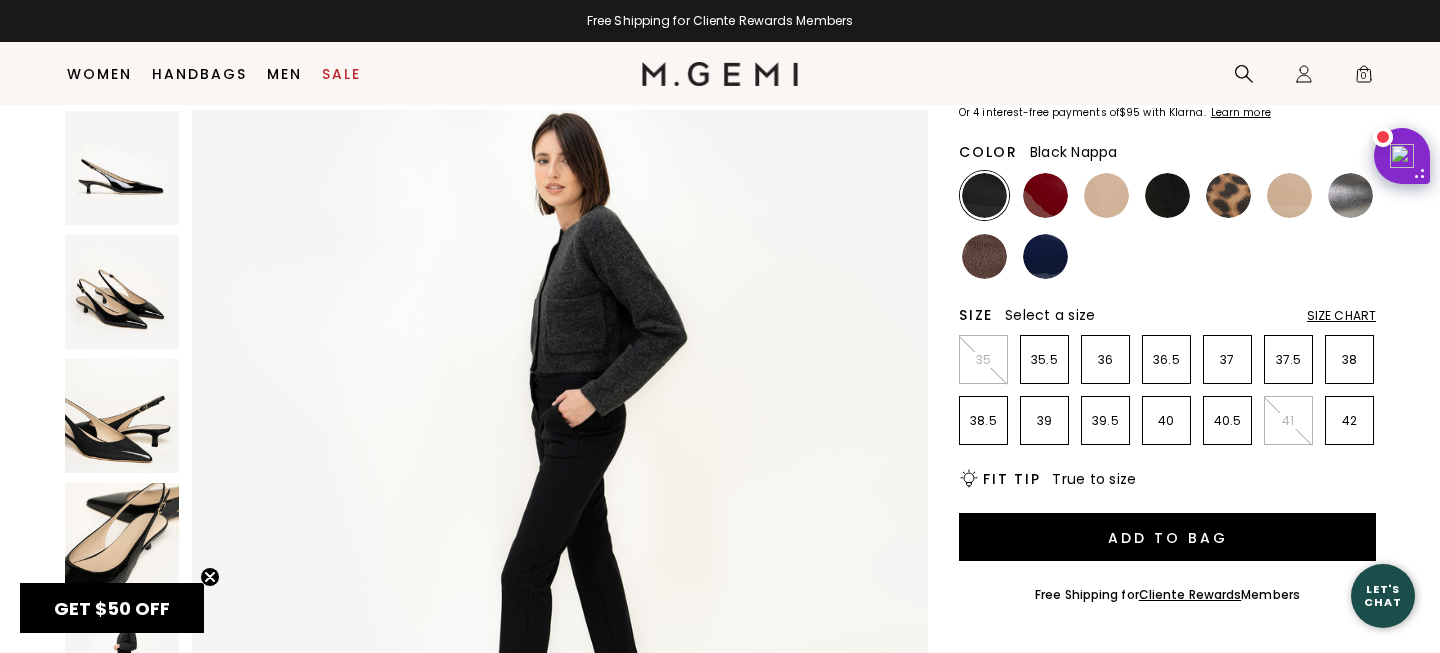 click at bounding box center [1167, 195] 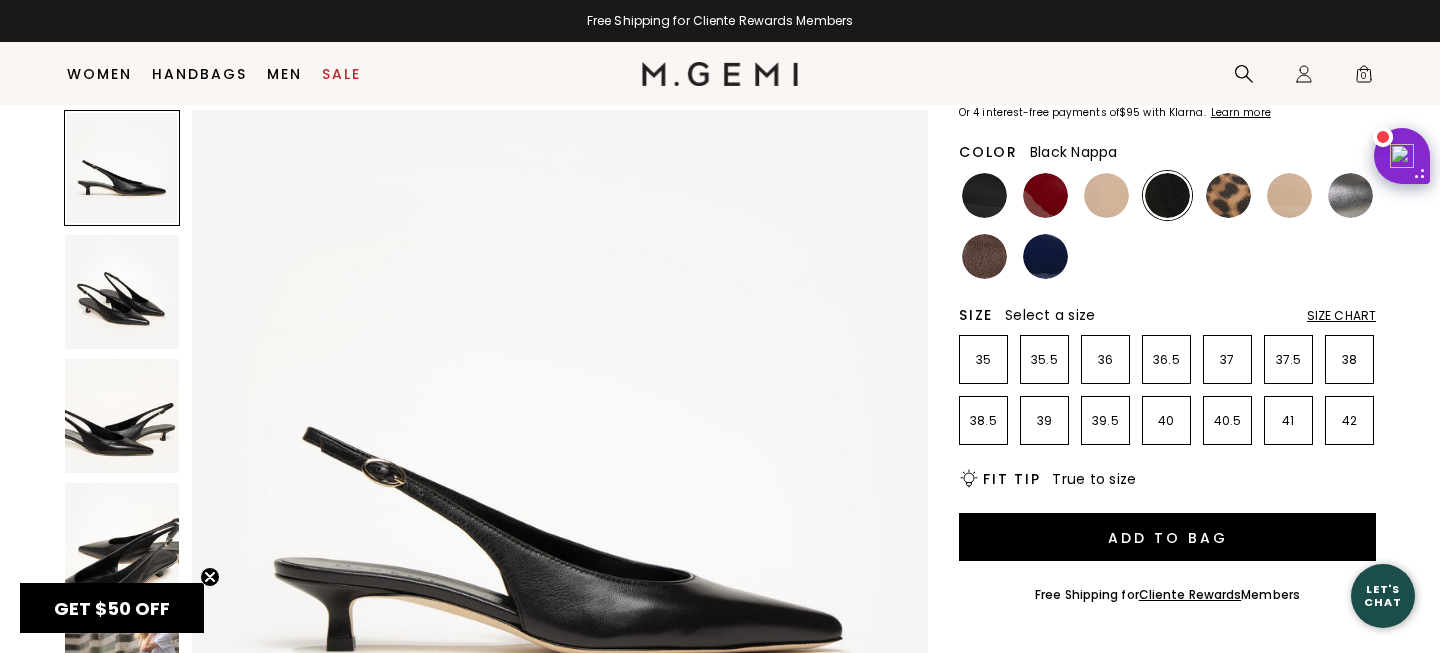 scroll, scrollTop: 0, scrollLeft: 0, axis: both 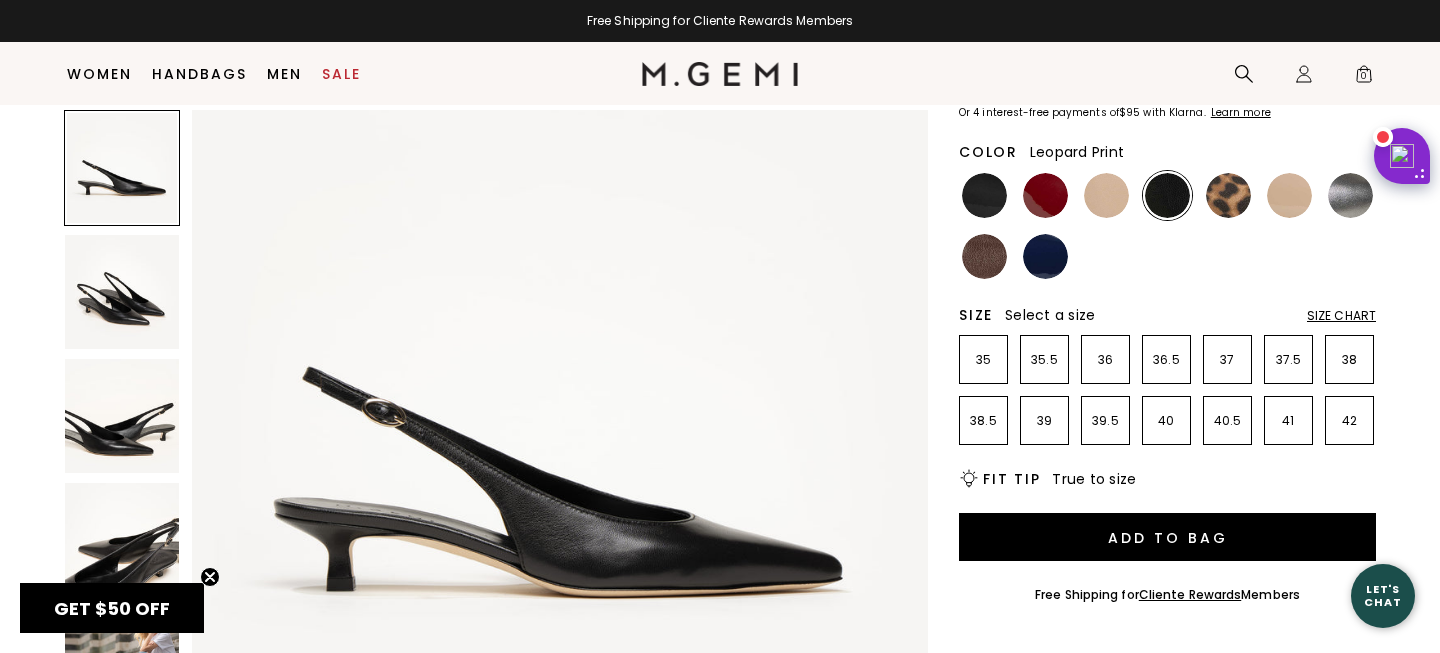click at bounding box center (1228, 195) 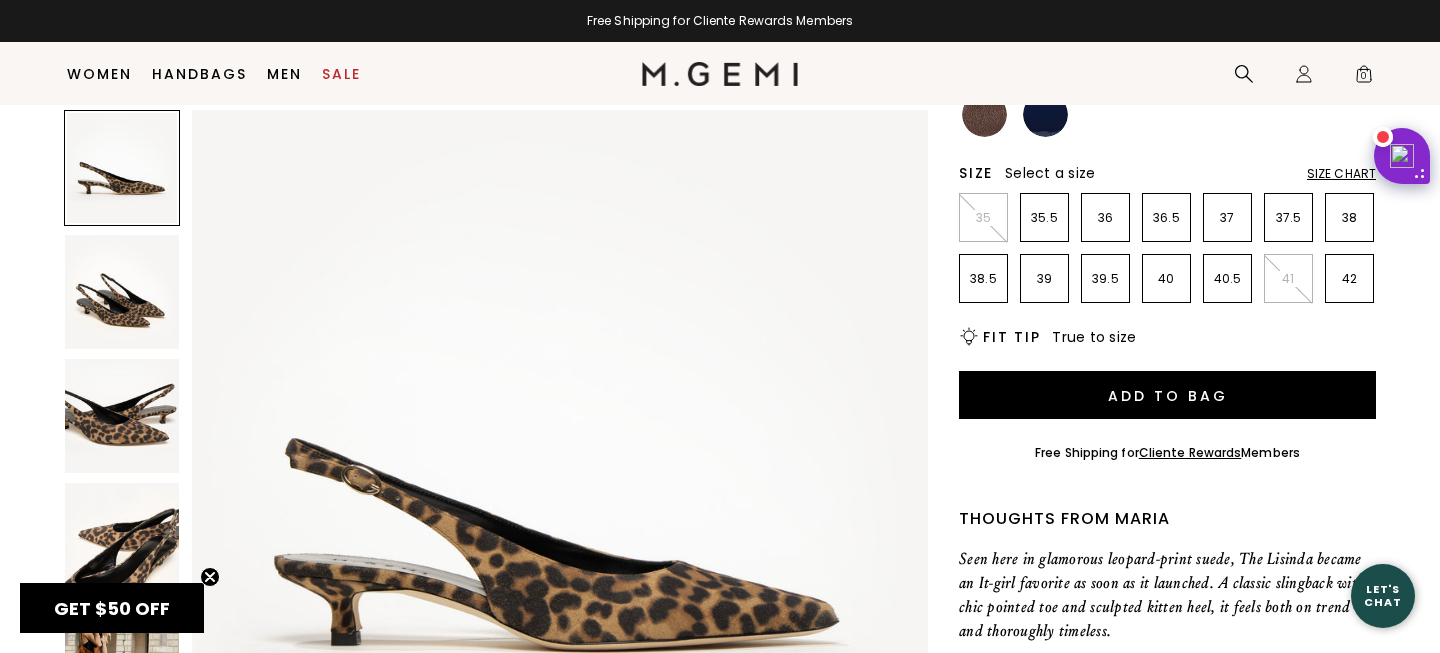 scroll, scrollTop: 979, scrollLeft: 0, axis: vertical 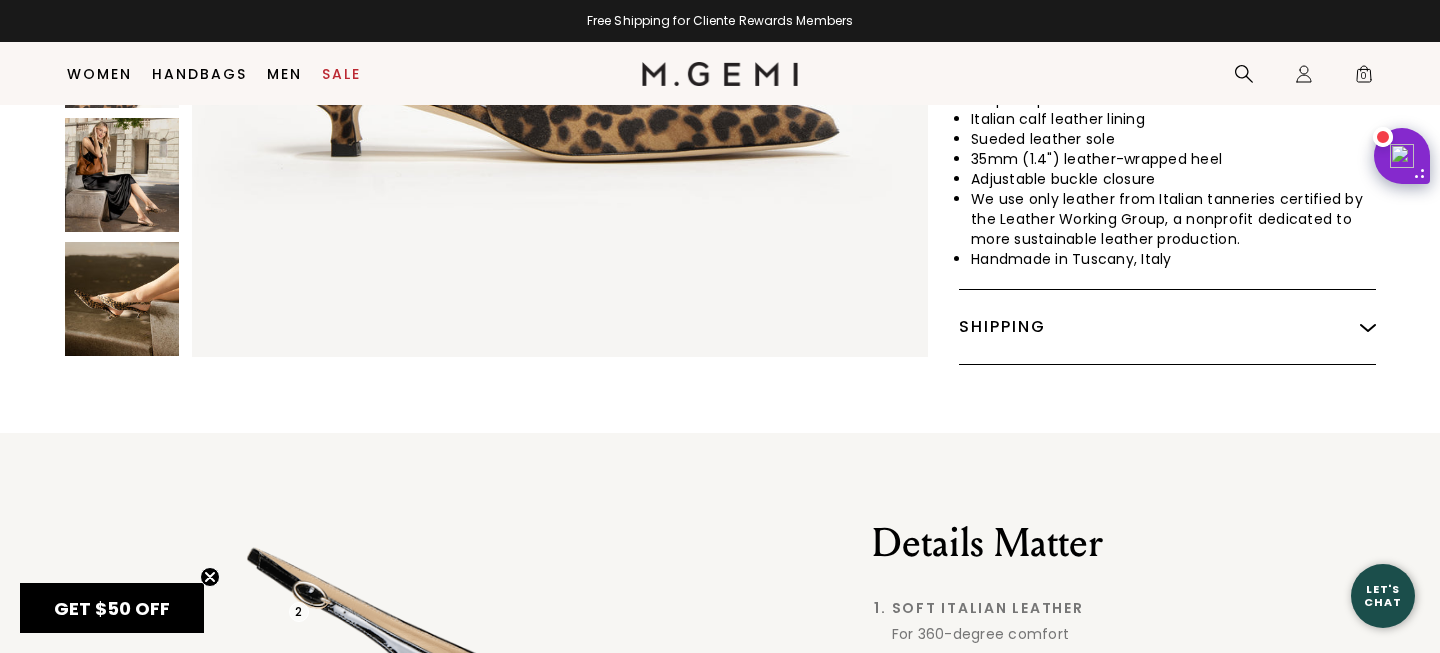 click at bounding box center [122, 175] 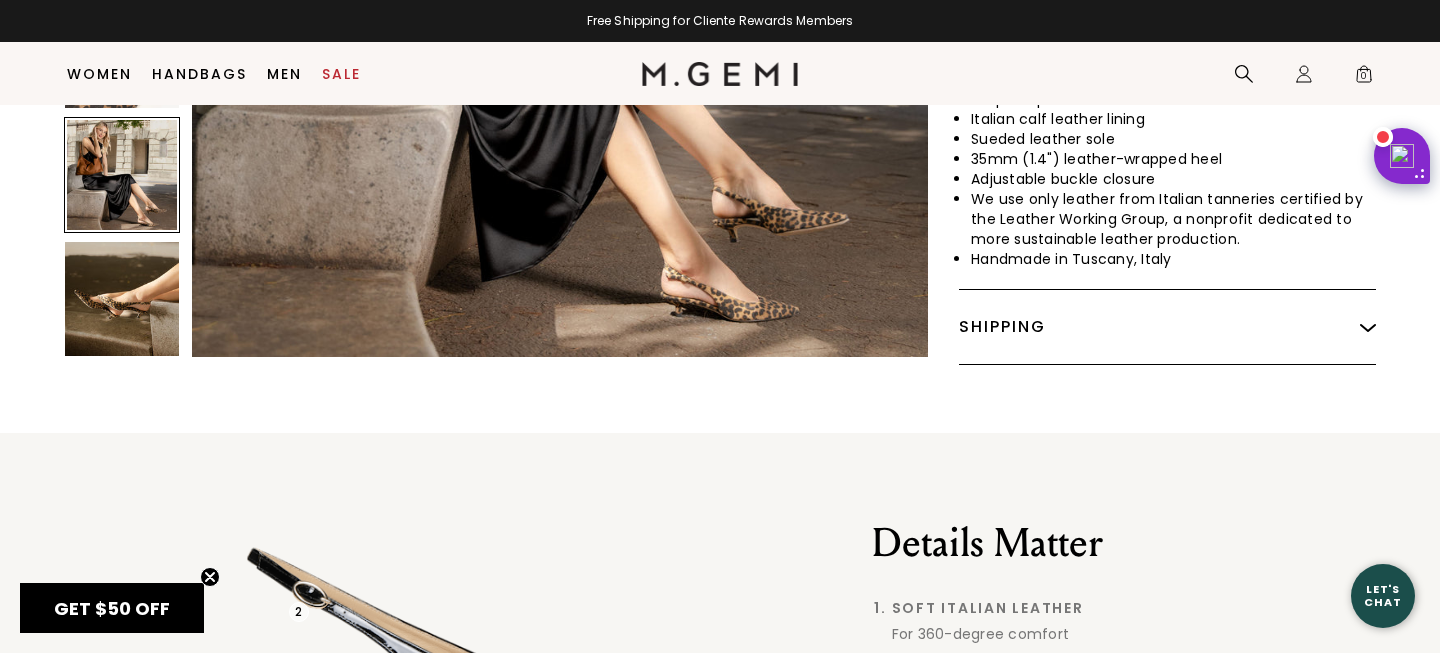click at bounding box center (122, 299) 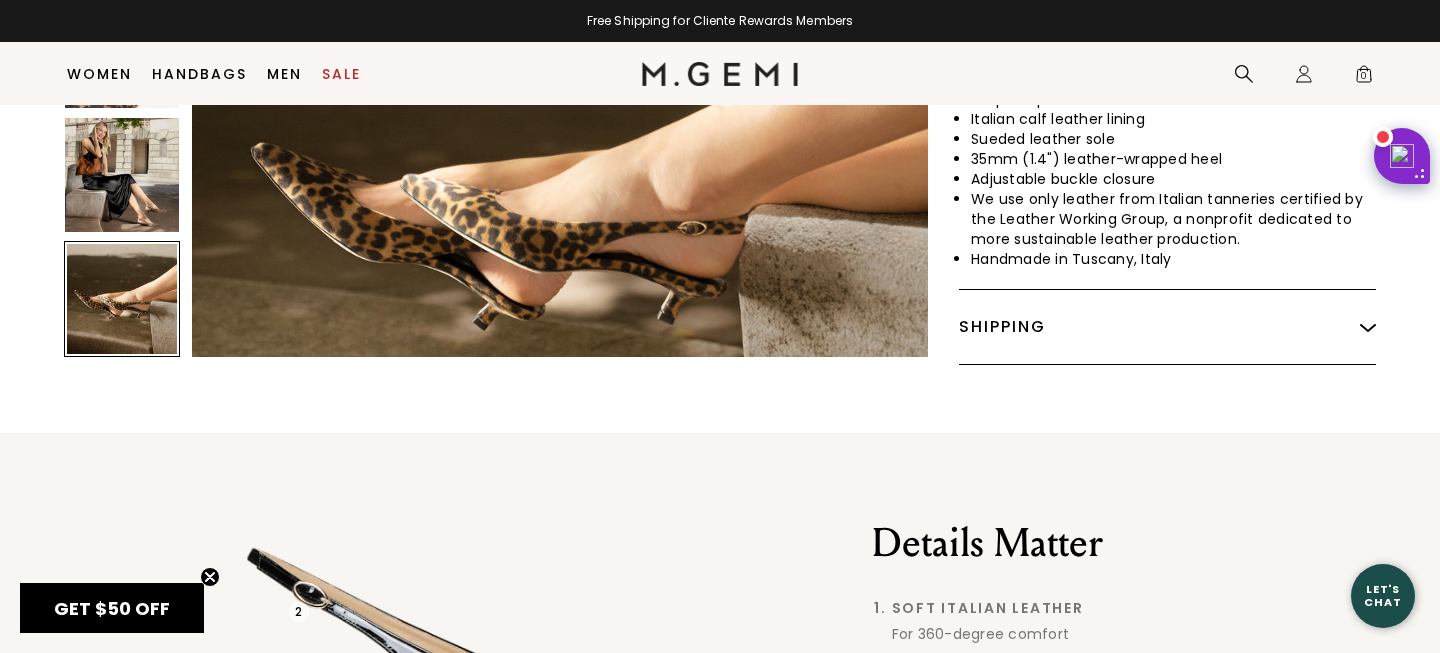 scroll, scrollTop: 3585, scrollLeft: 0, axis: vertical 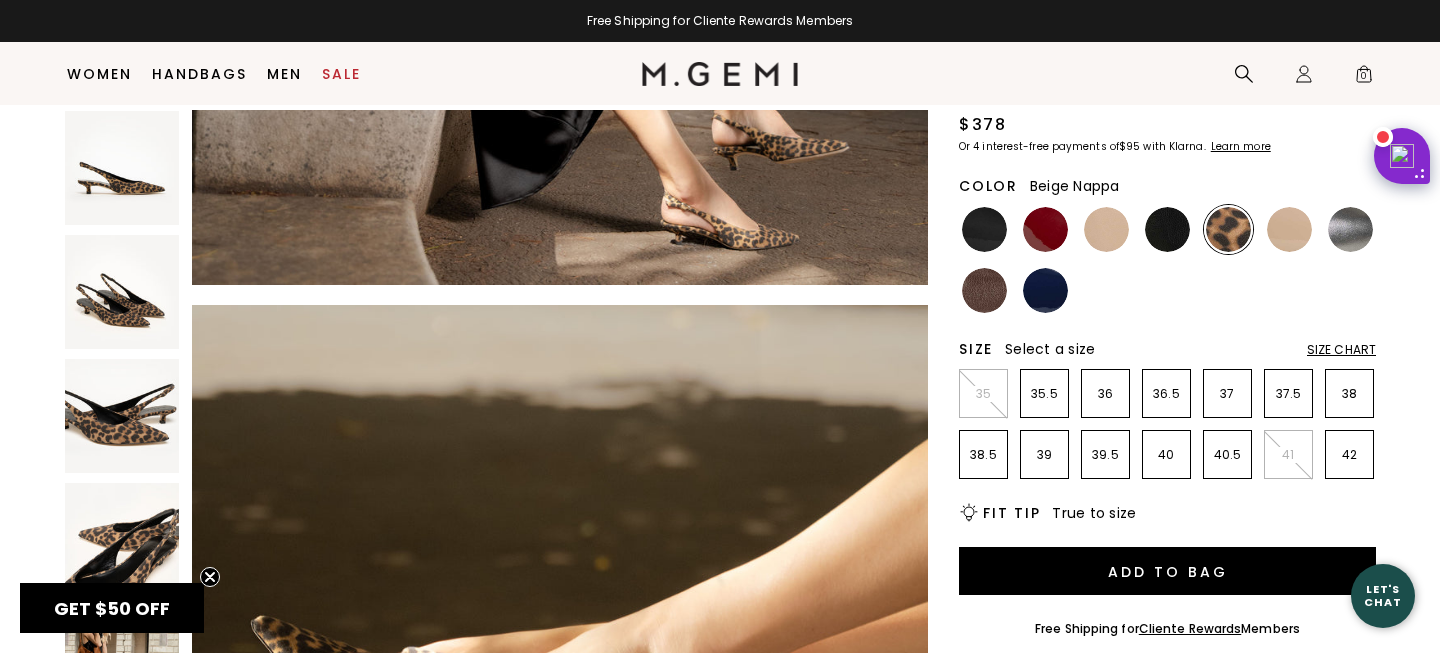 click at bounding box center (1106, 229) 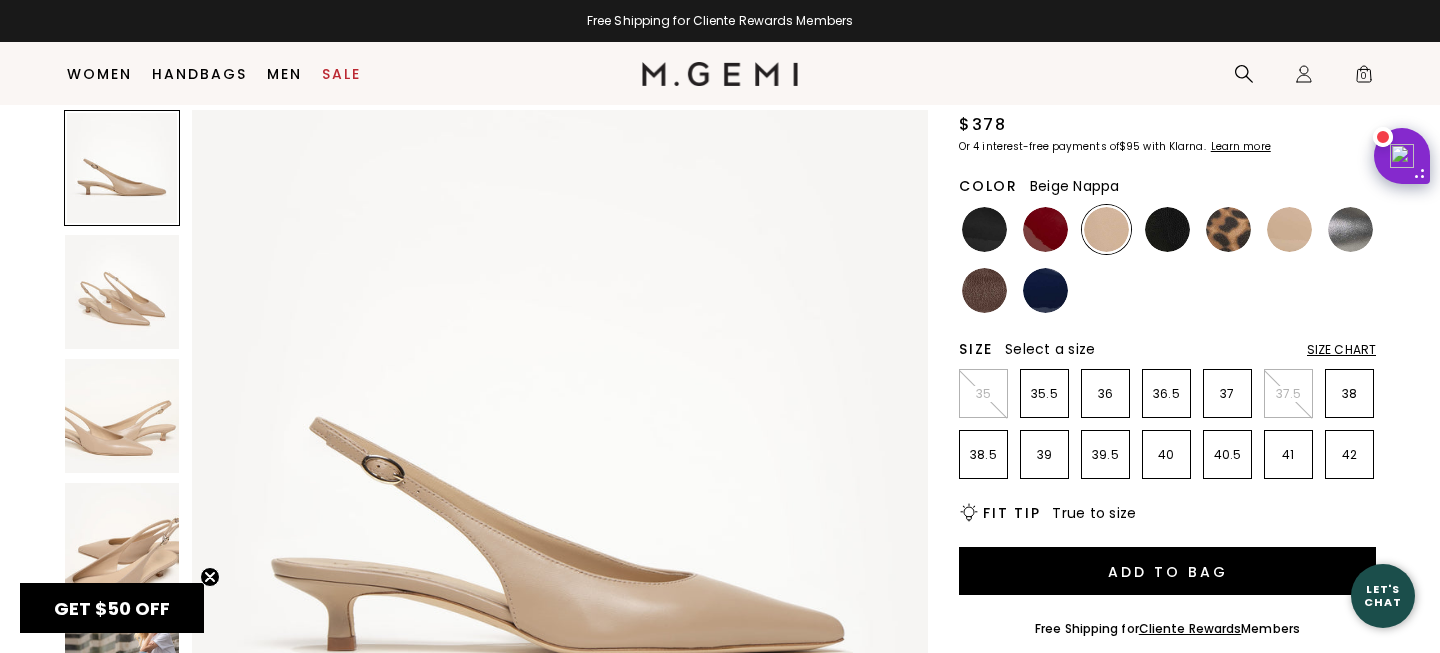 scroll, scrollTop: 0, scrollLeft: 0, axis: both 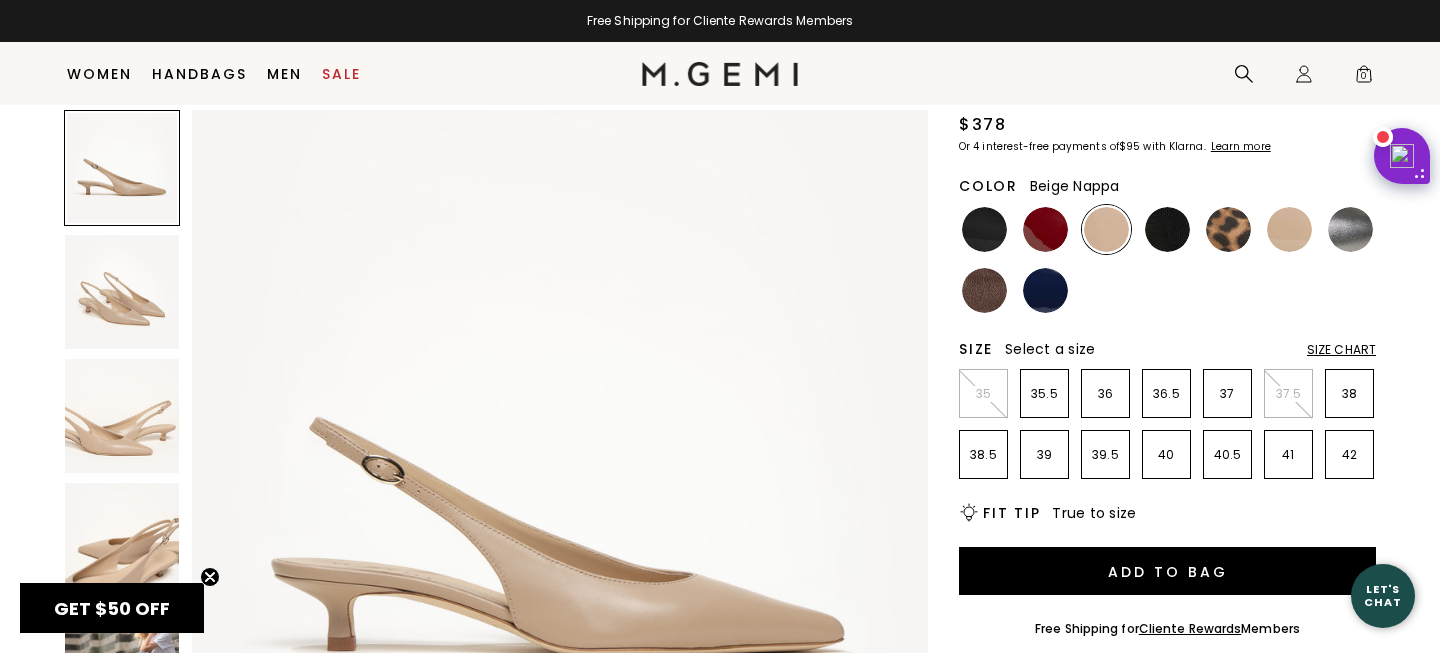 click at bounding box center [122, 292] 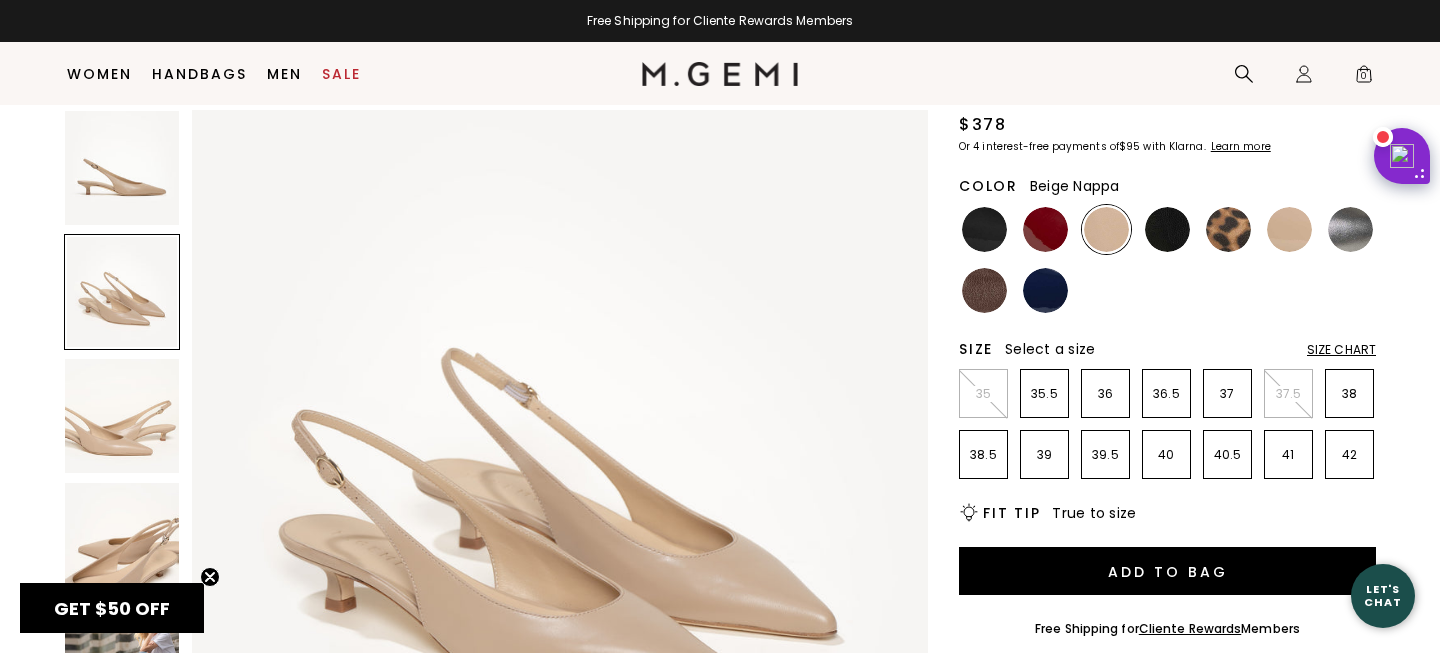 click at bounding box center (122, 416) 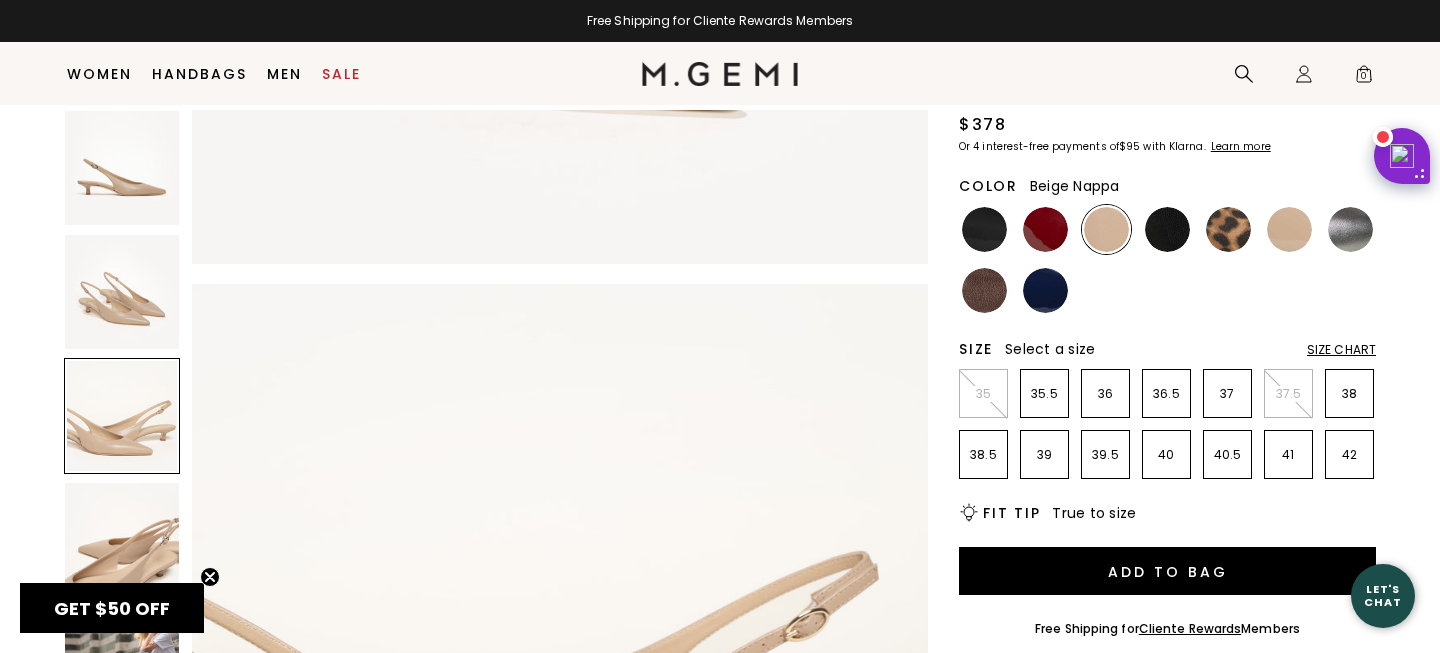 scroll, scrollTop: 1512, scrollLeft: 0, axis: vertical 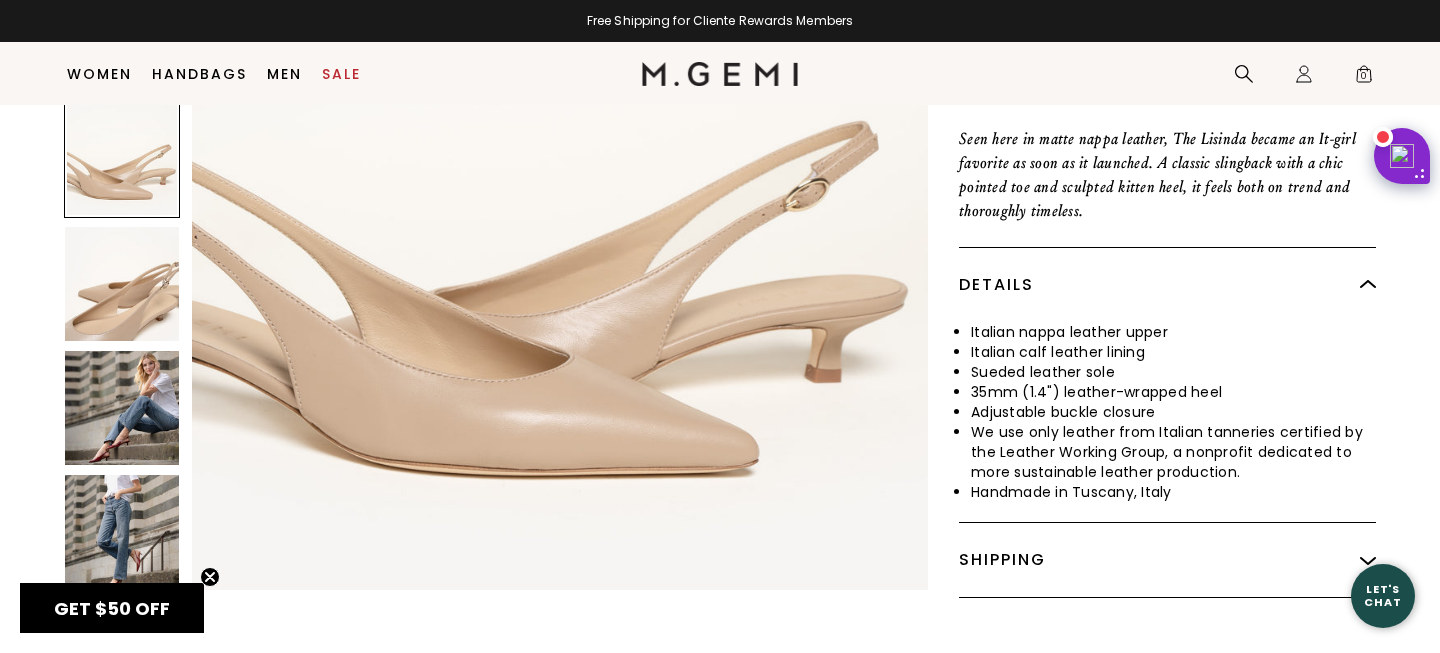 click at bounding box center [122, 408] 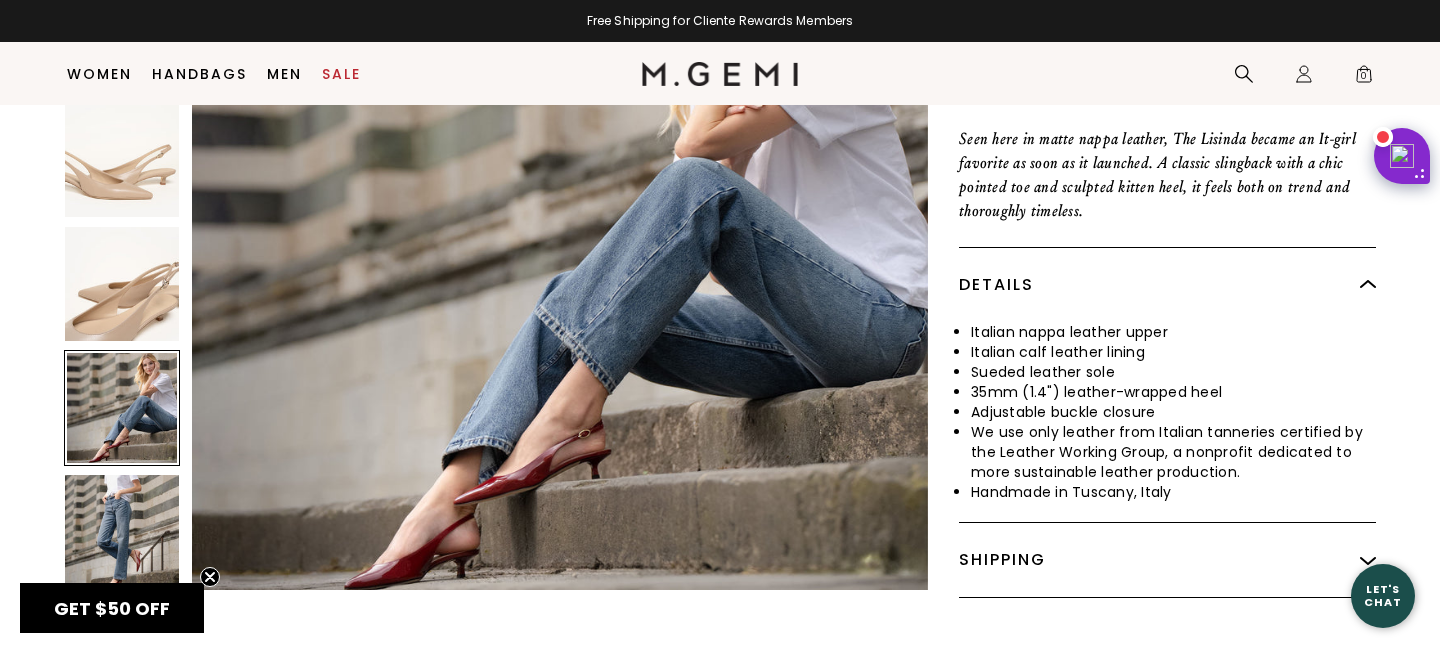 scroll, scrollTop: 3024, scrollLeft: 0, axis: vertical 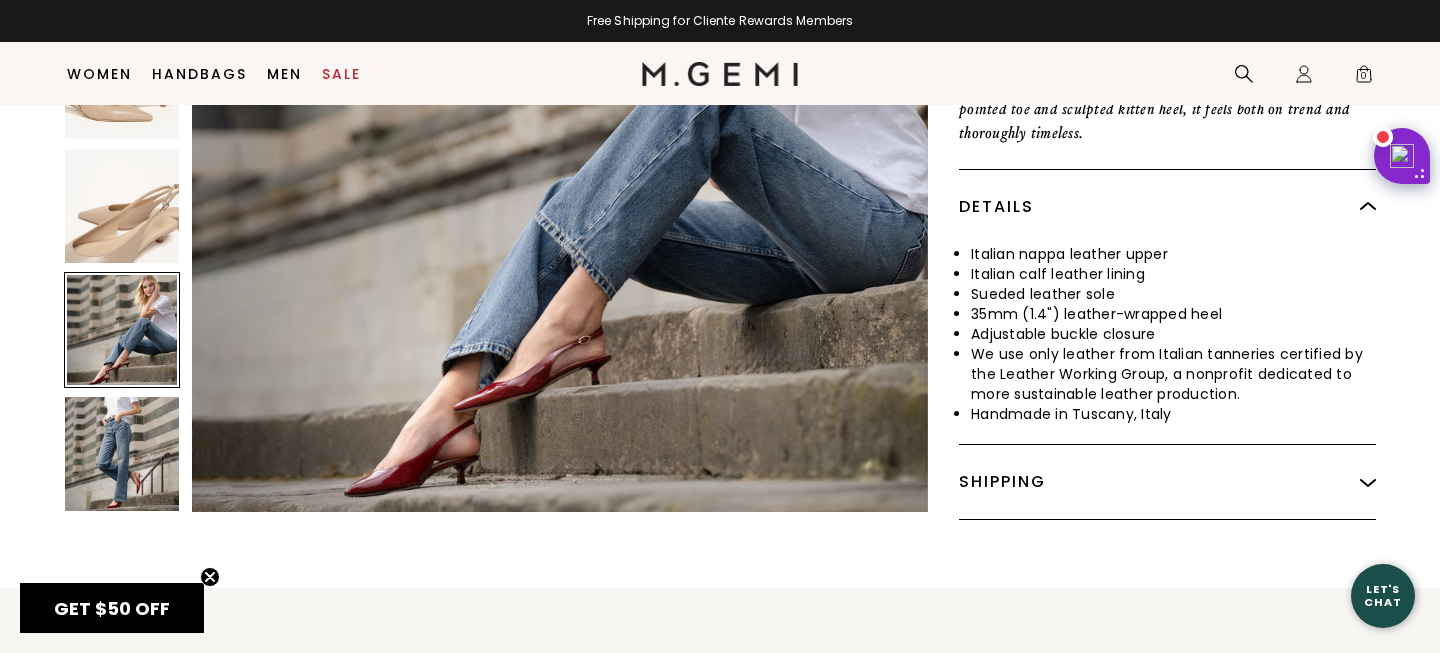click at bounding box center (122, 454) 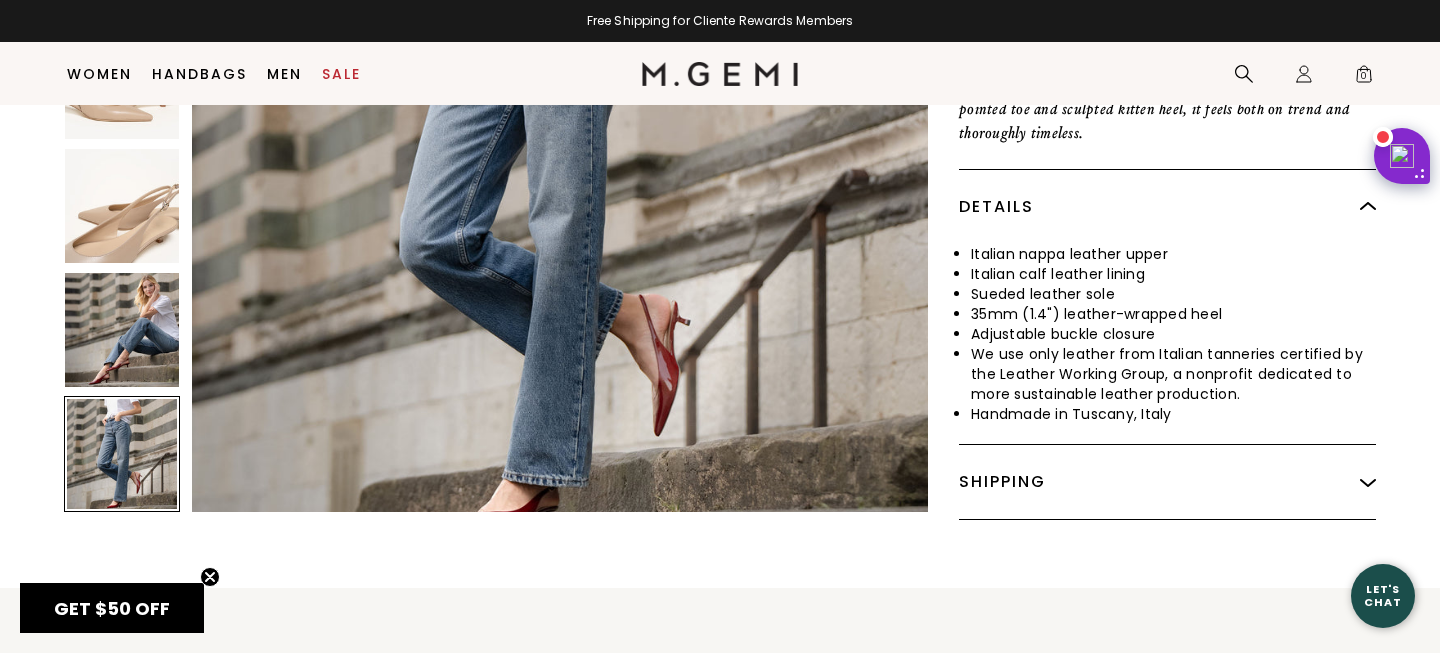 scroll, scrollTop: 3780, scrollLeft: 0, axis: vertical 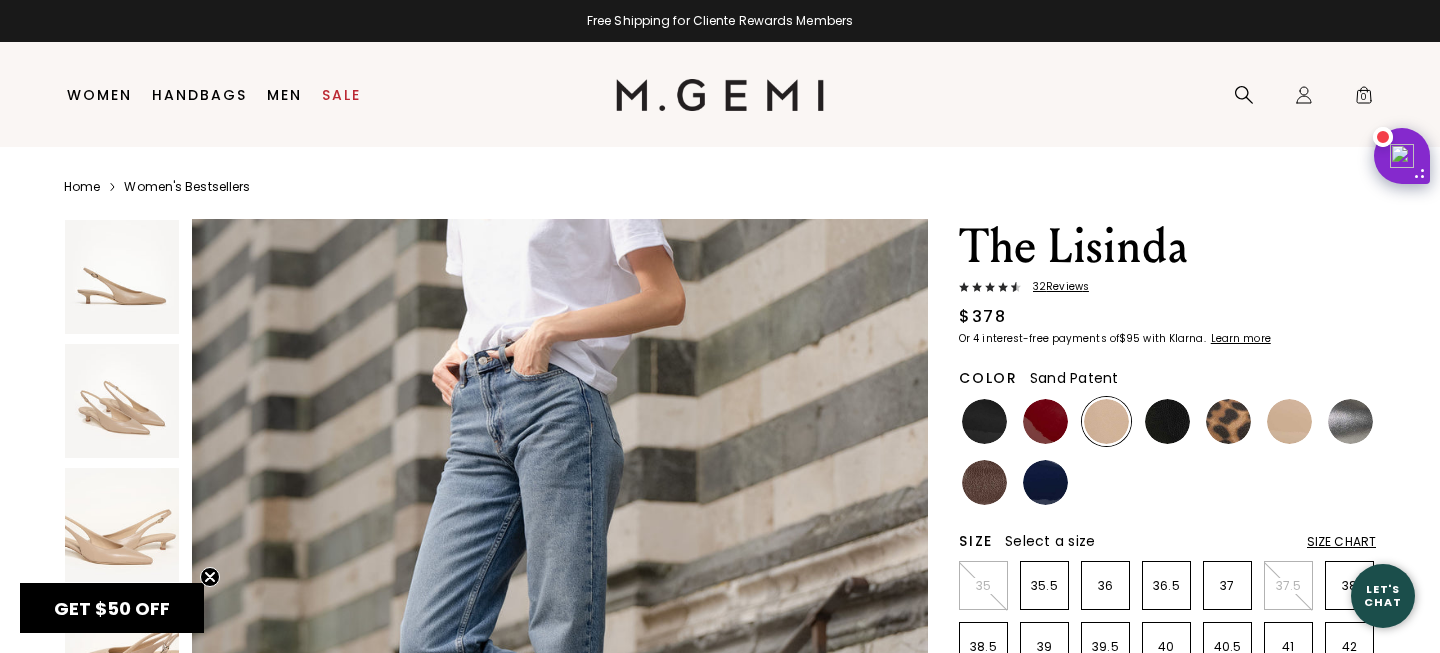 click at bounding box center (1289, 421) 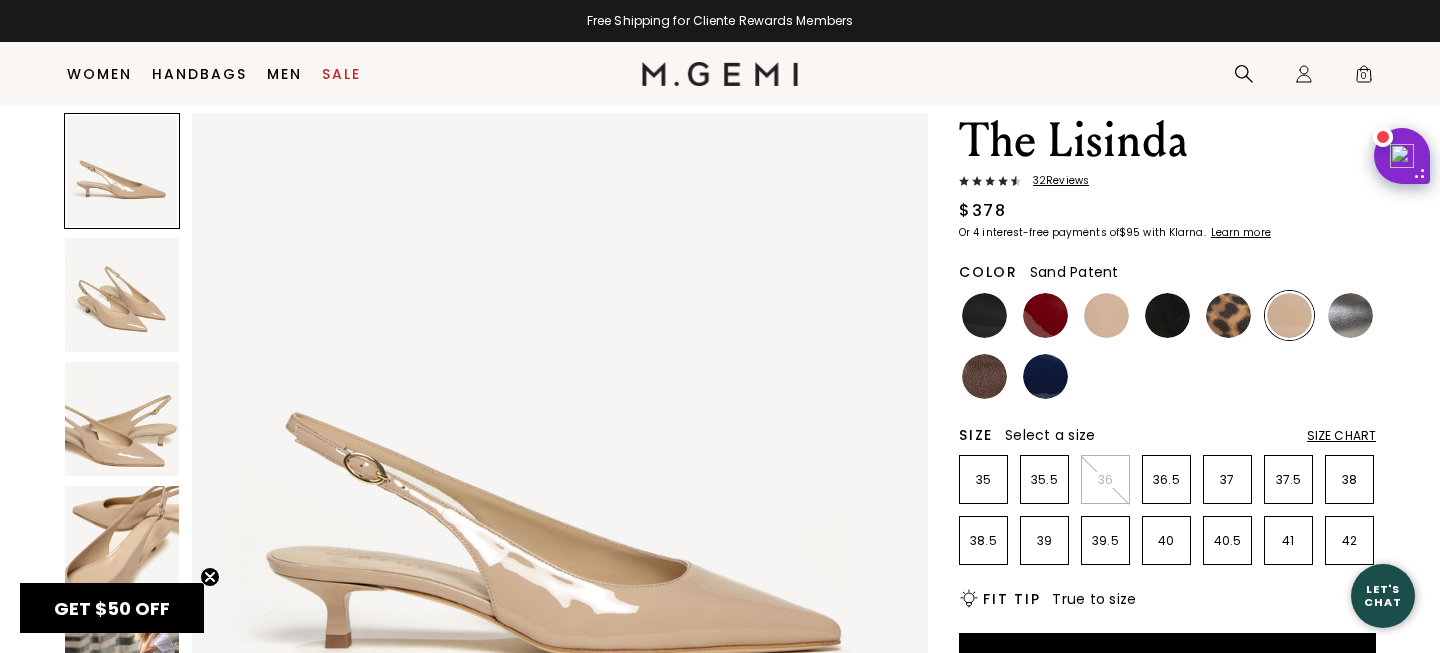 scroll, scrollTop: 50, scrollLeft: 0, axis: vertical 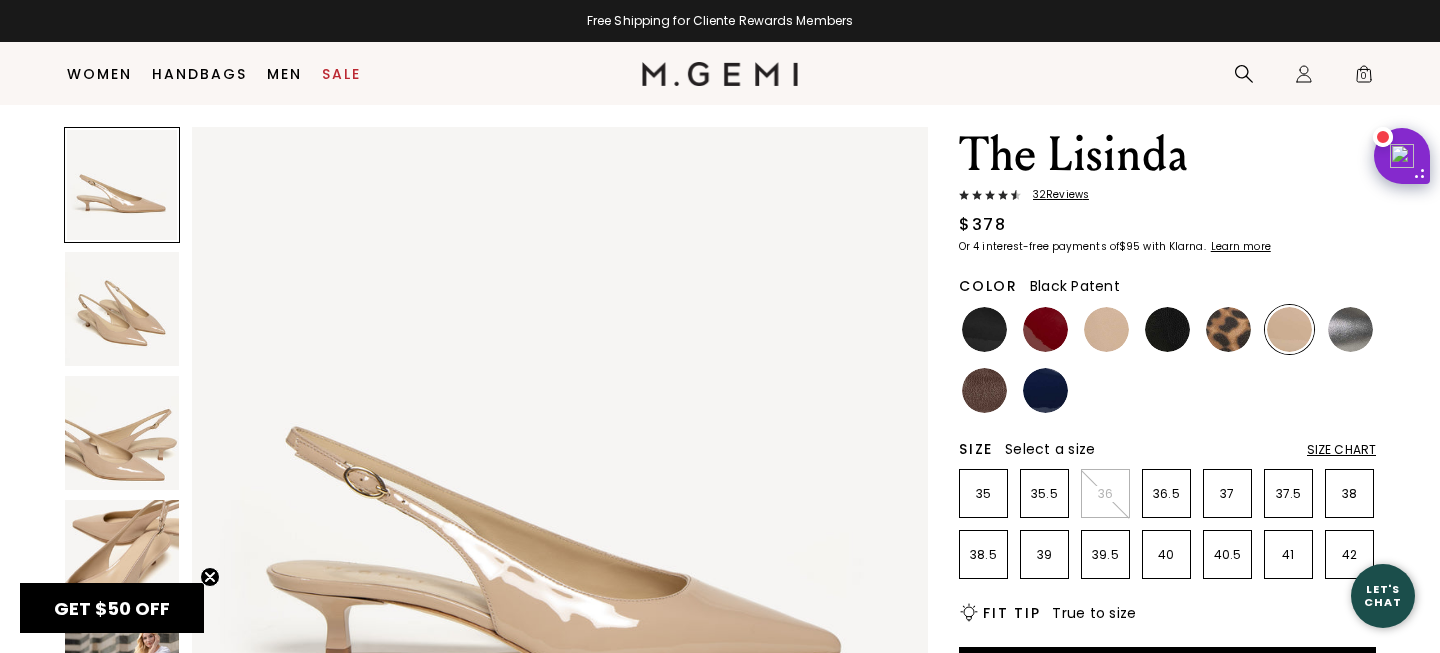 click at bounding box center [984, 329] 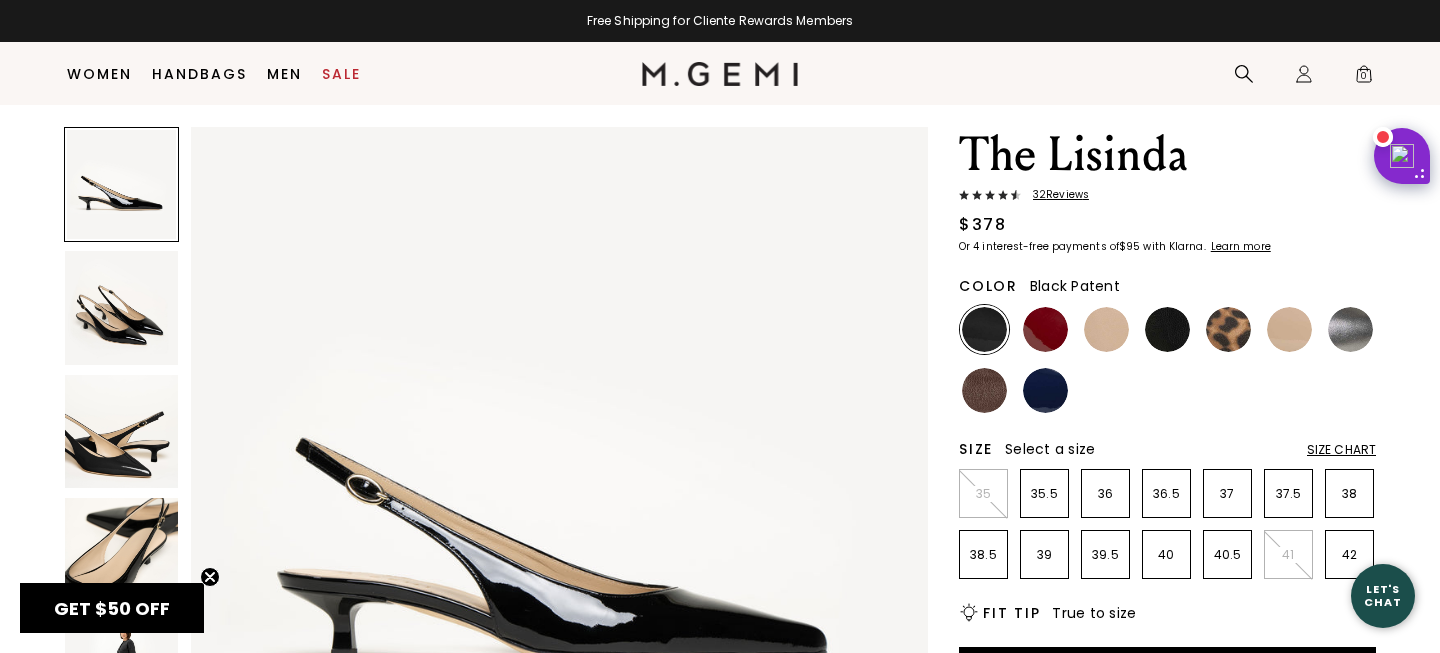 scroll 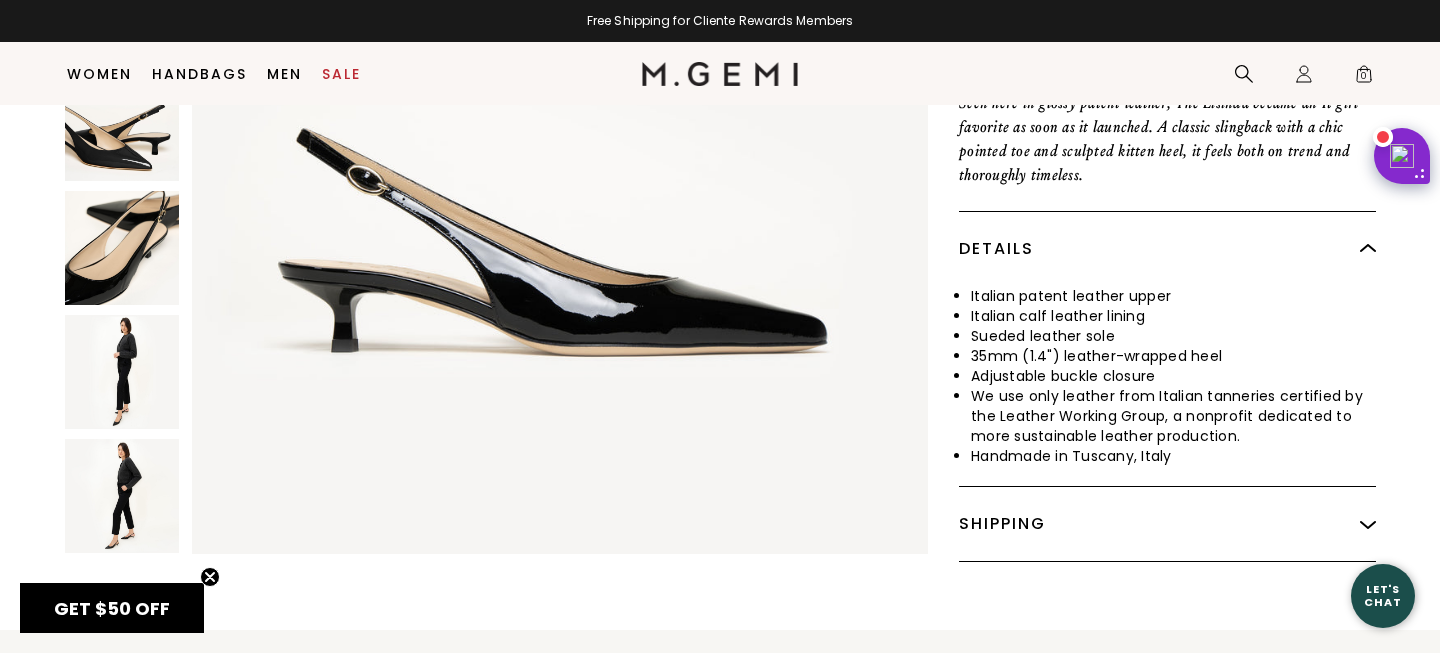 click at bounding box center [122, 372] 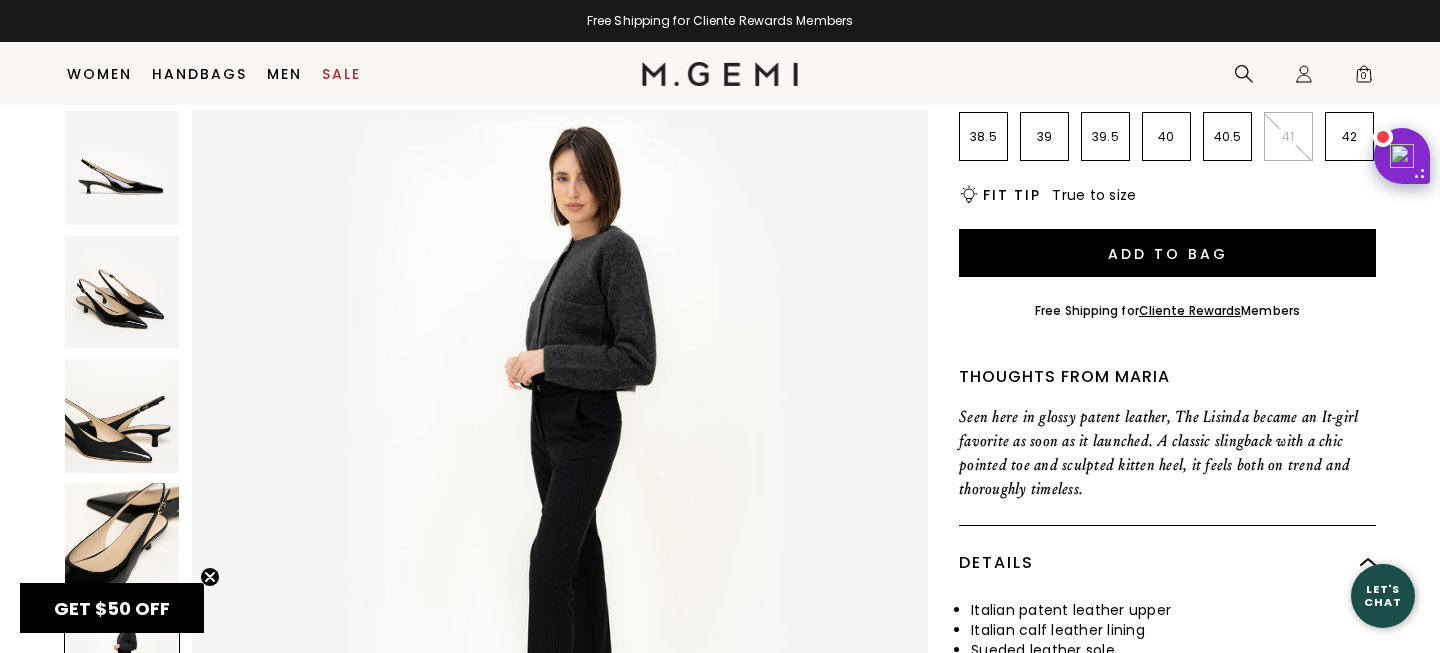 scroll, scrollTop: 478, scrollLeft: 0, axis: vertical 